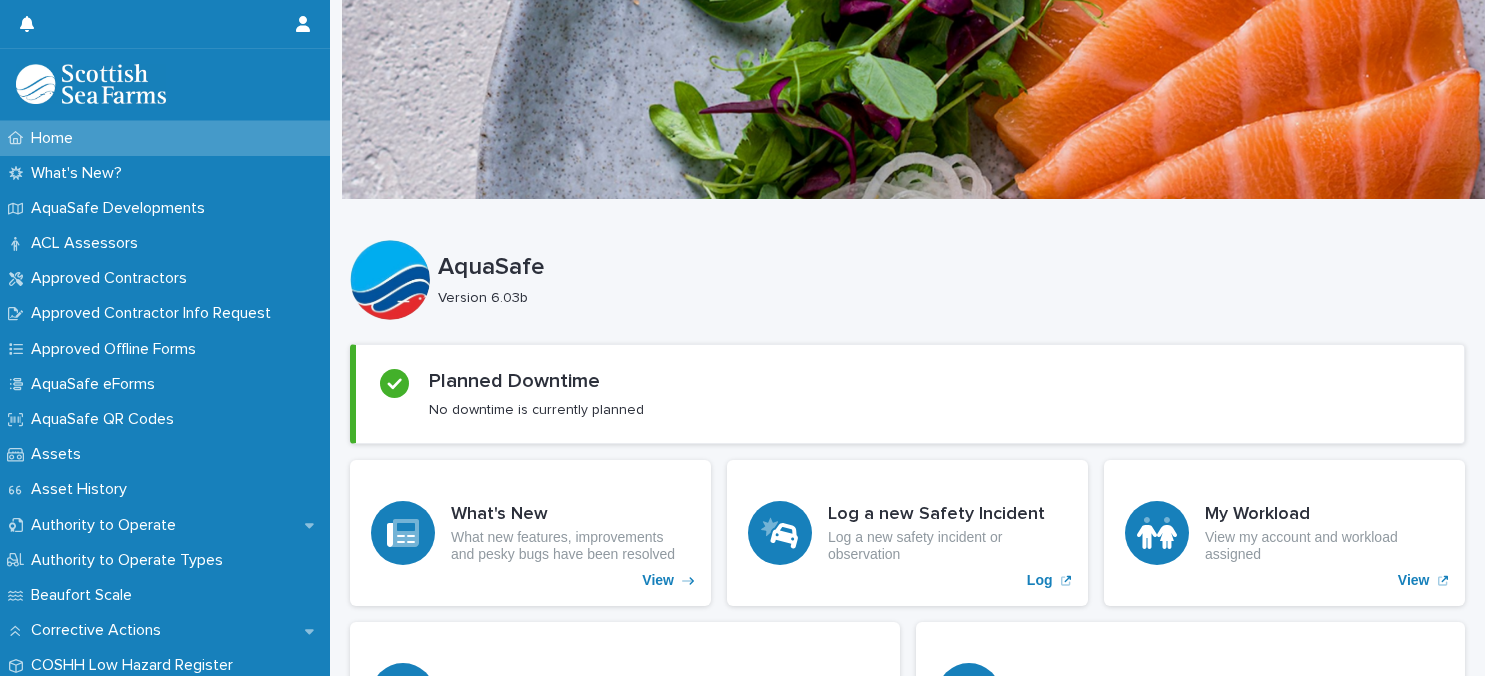 click on "PEDRAs" at bounding box center (165, 1052) 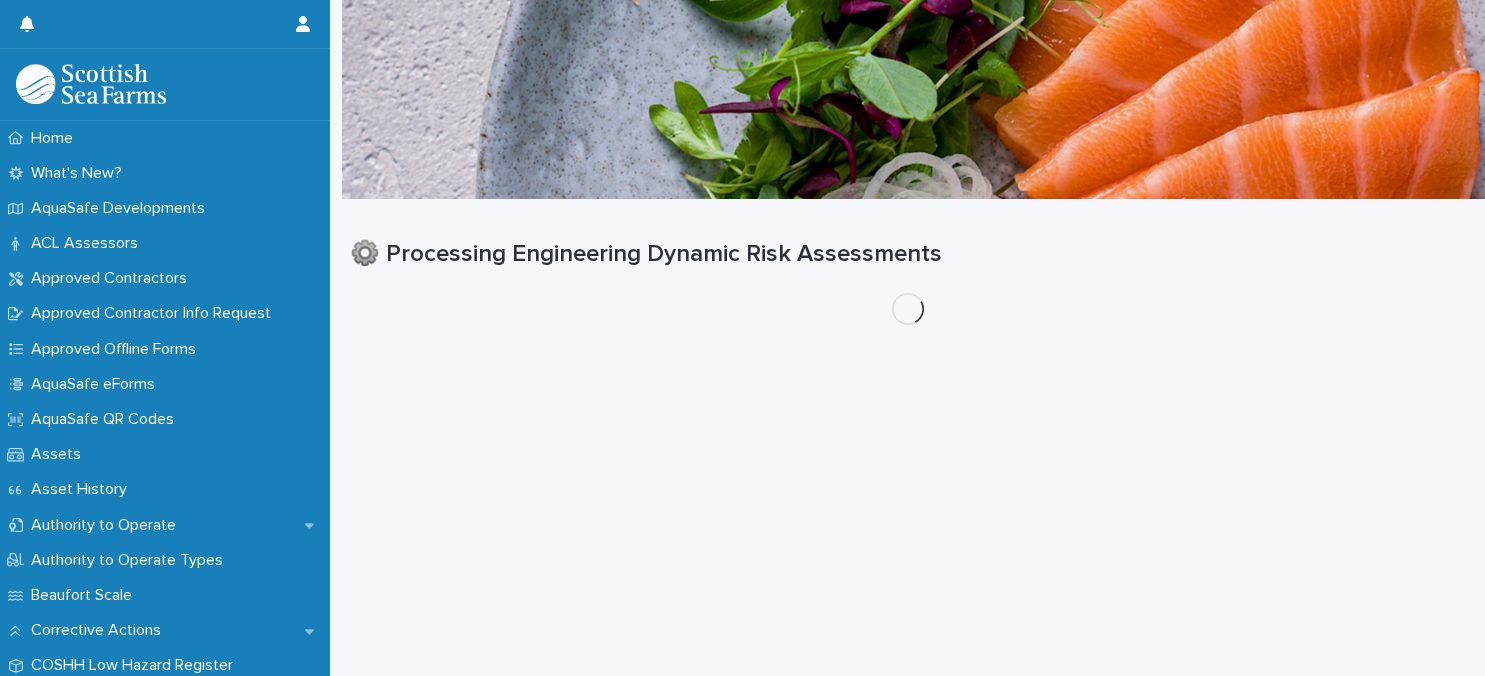 scroll, scrollTop: 0, scrollLeft: 0, axis: both 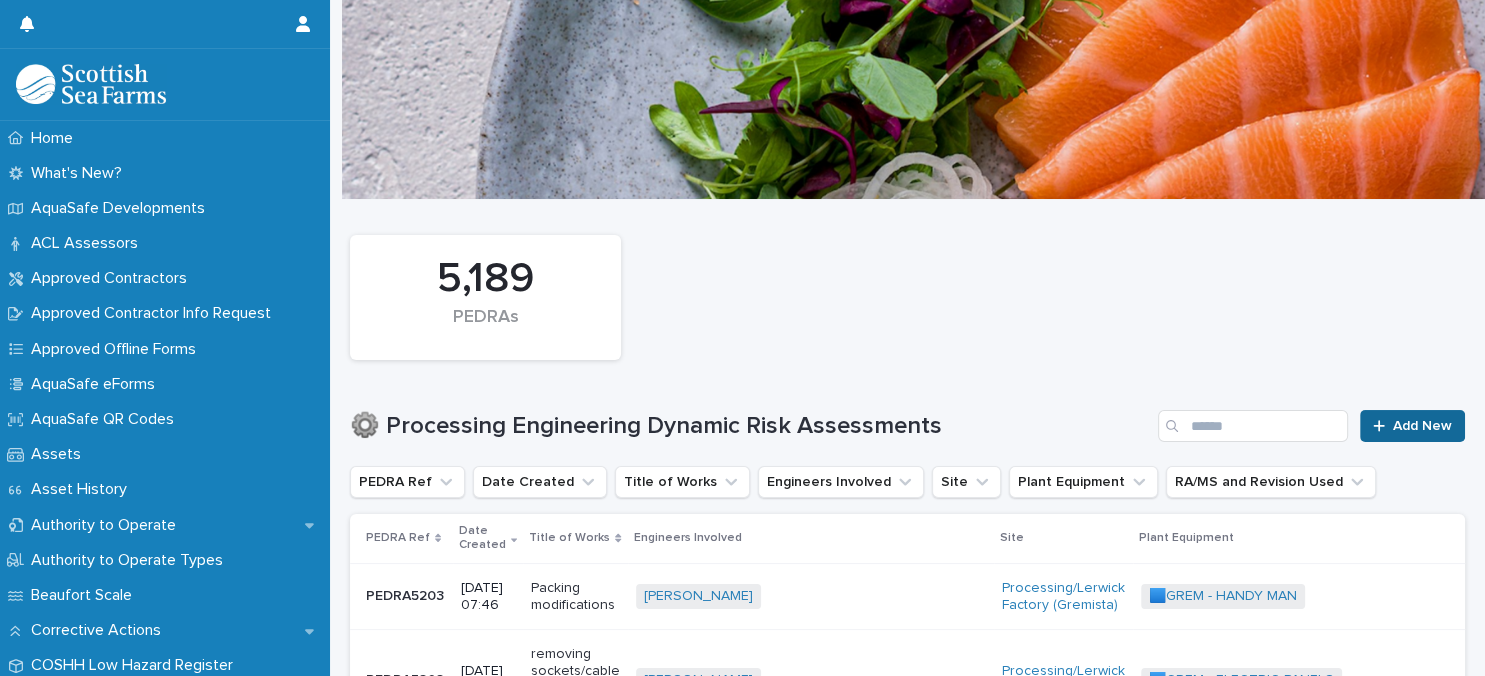 click on "Add New" at bounding box center (1422, 426) 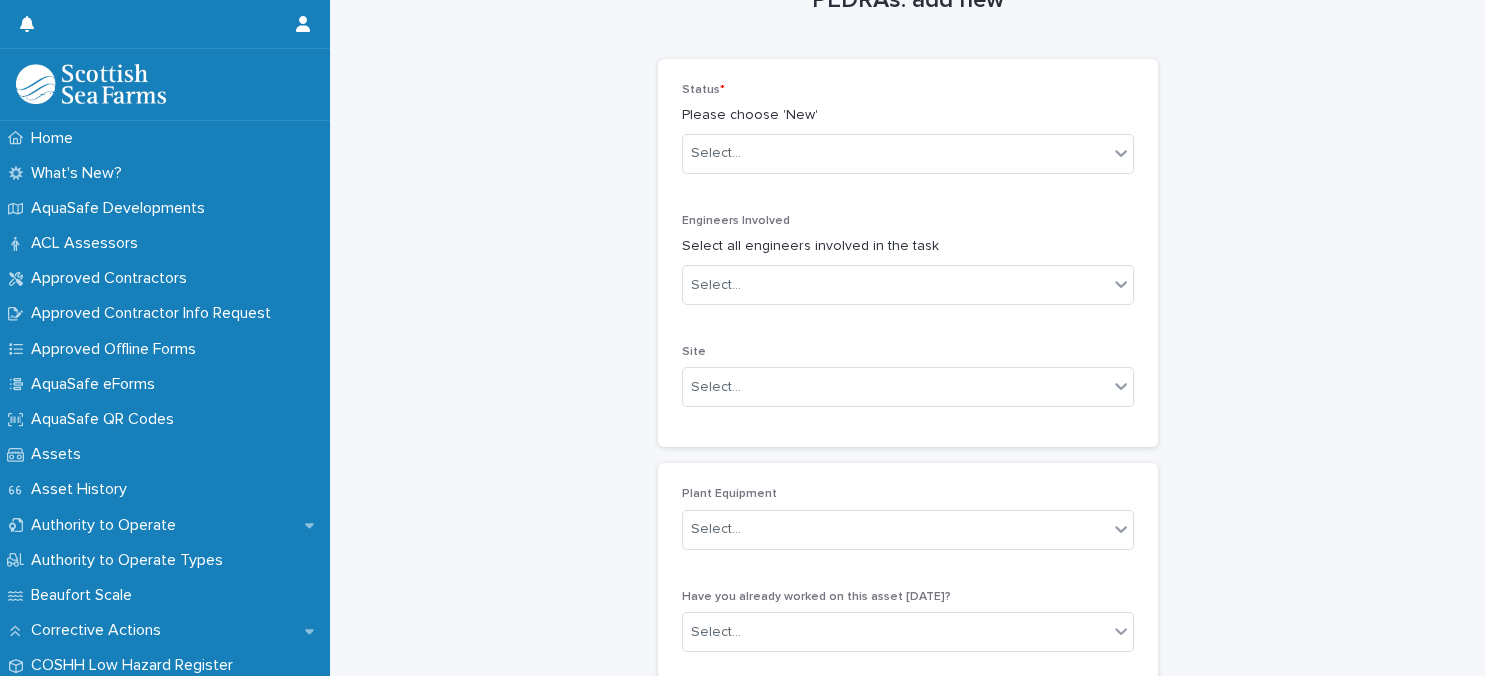 scroll, scrollTop: 86, scrollLeft: 0, axis: vertical 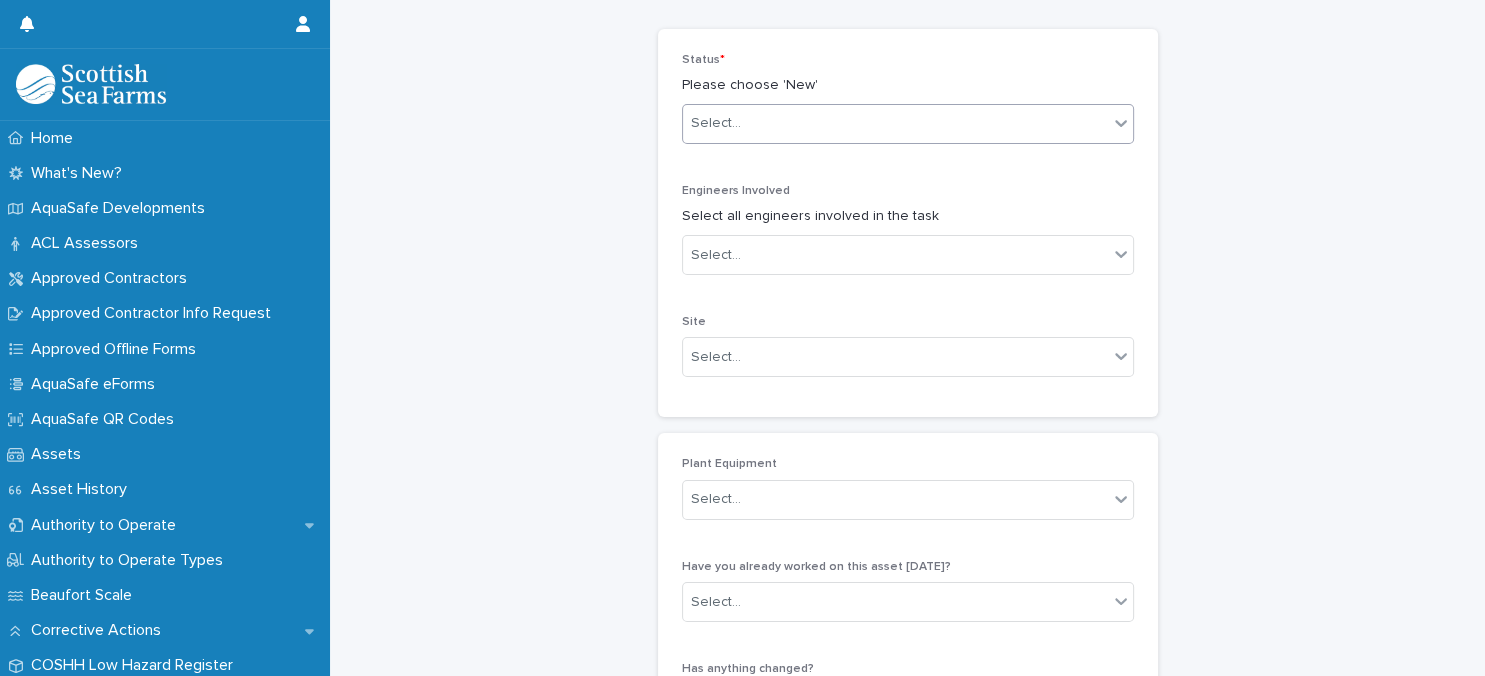 click on "Select..." at bounding box center [895, 123] 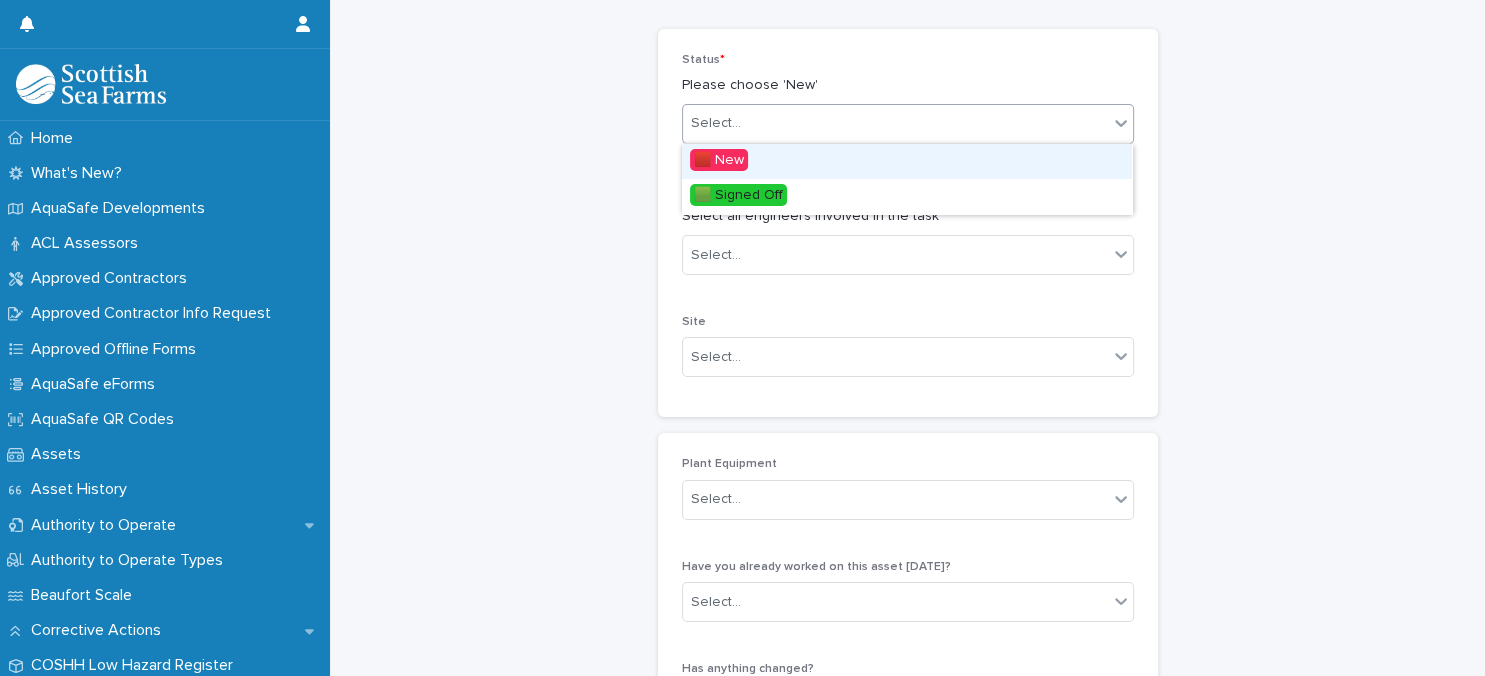click on "🟥 New" at bounding box center (907, 161) 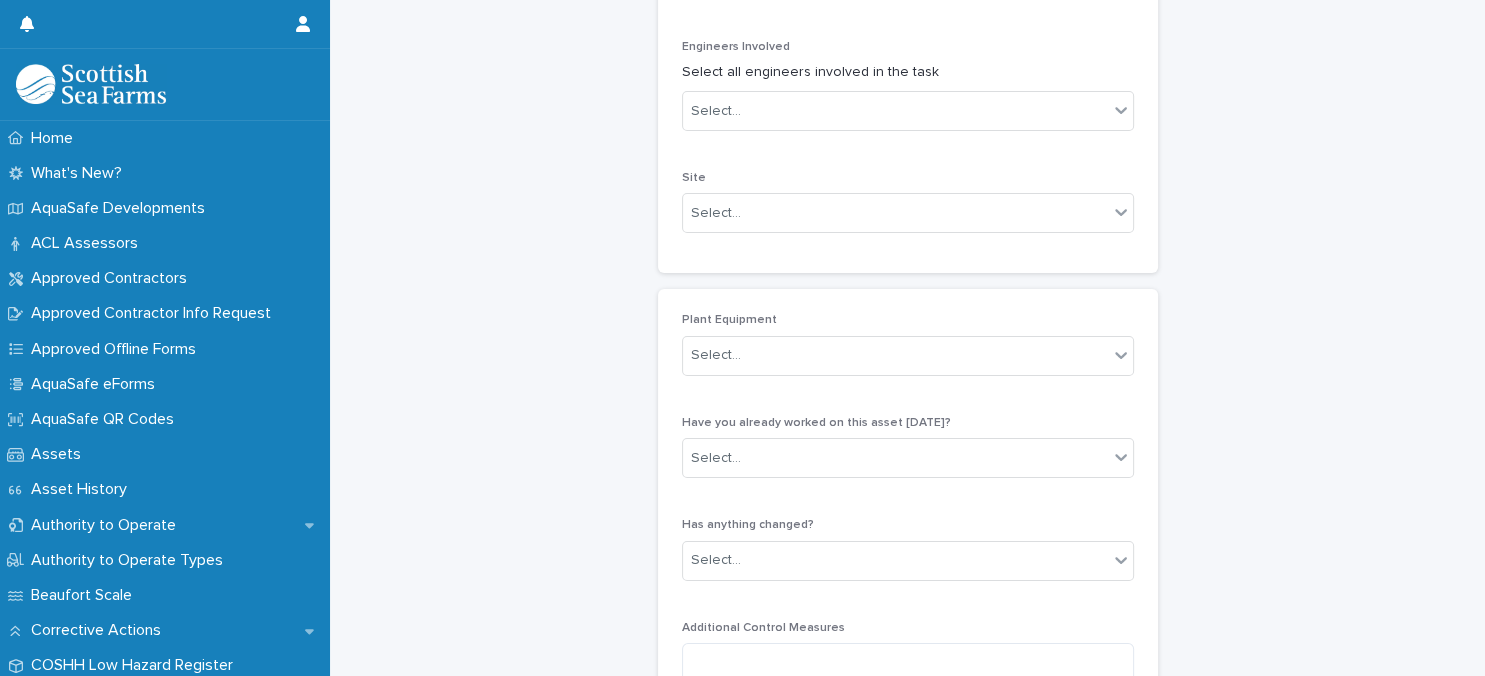 scroll, scrollTop: 259, scrollLeft: 0, axis: vertical 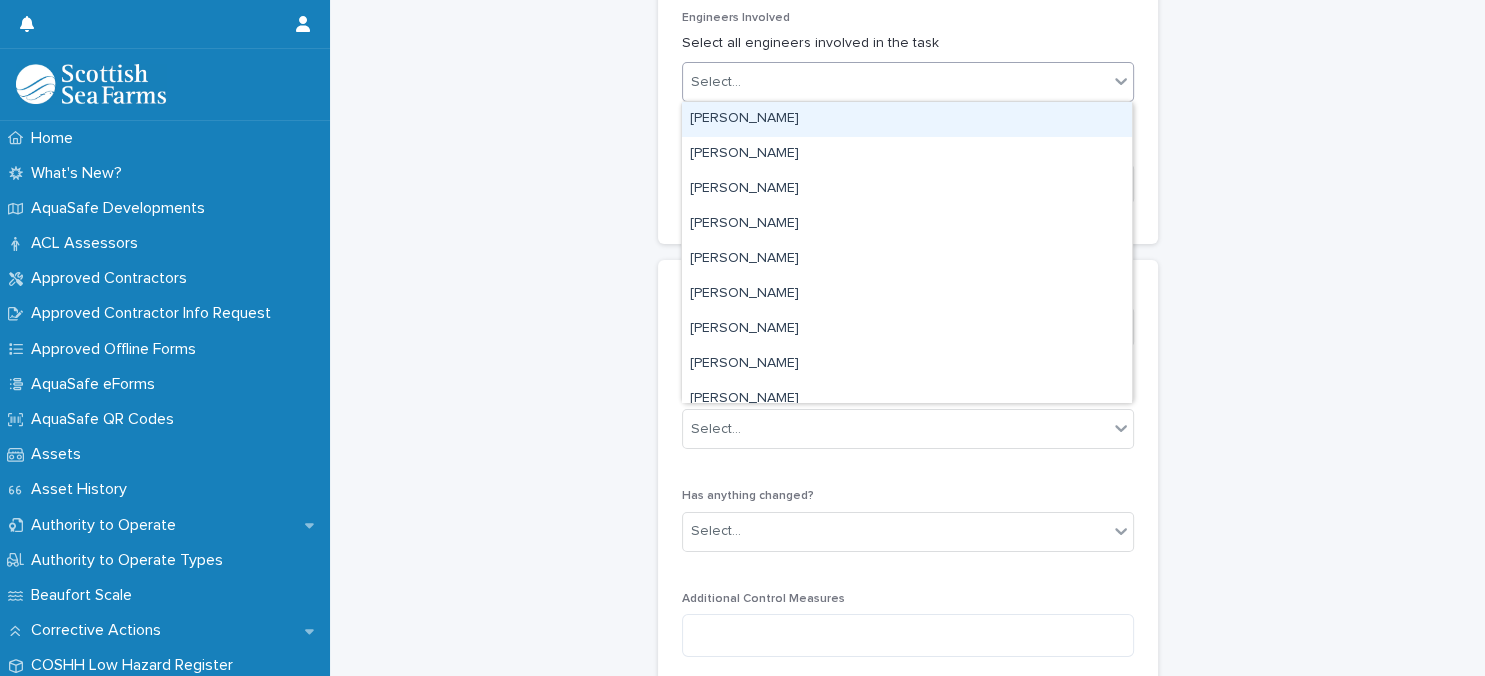 click on "Select..." at bounding box center [895, 82] 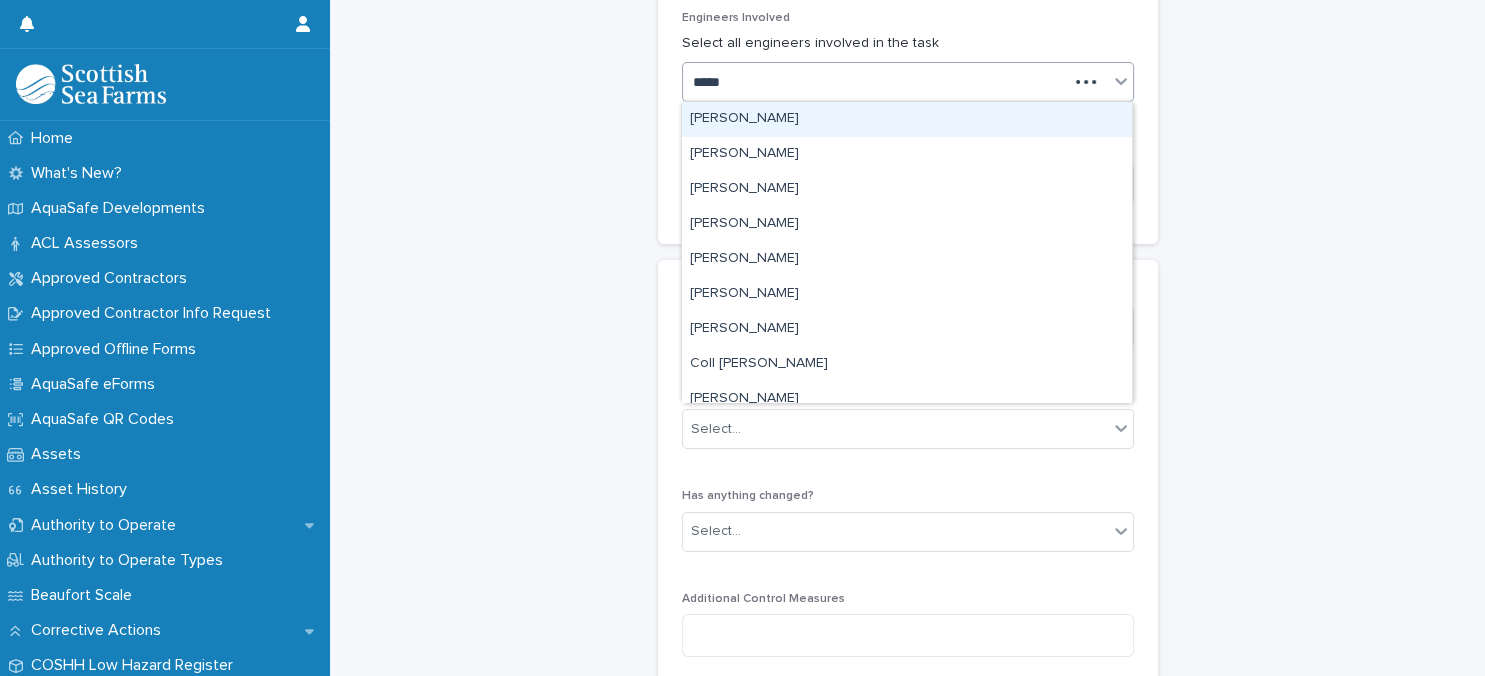 type on "******" 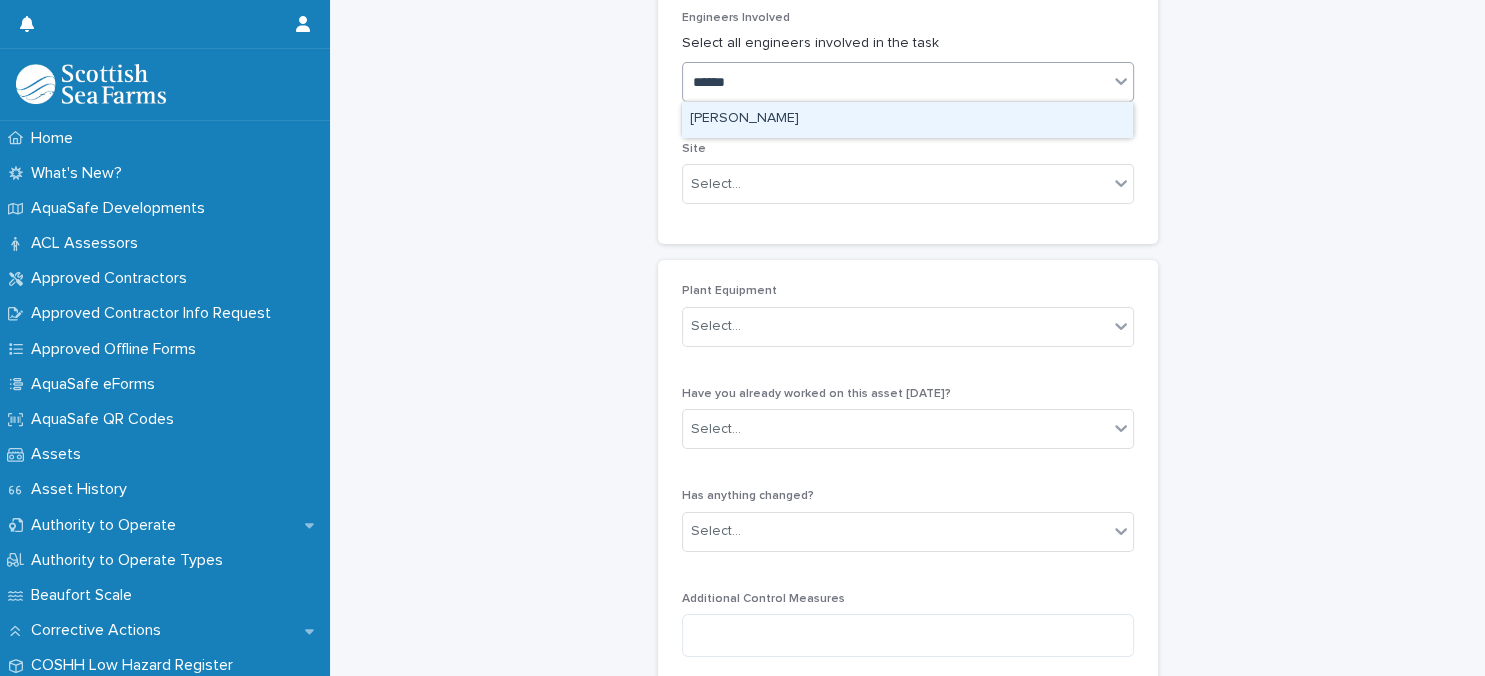 click on "[PERSON_NAME]" at bounding box center [907, 119] 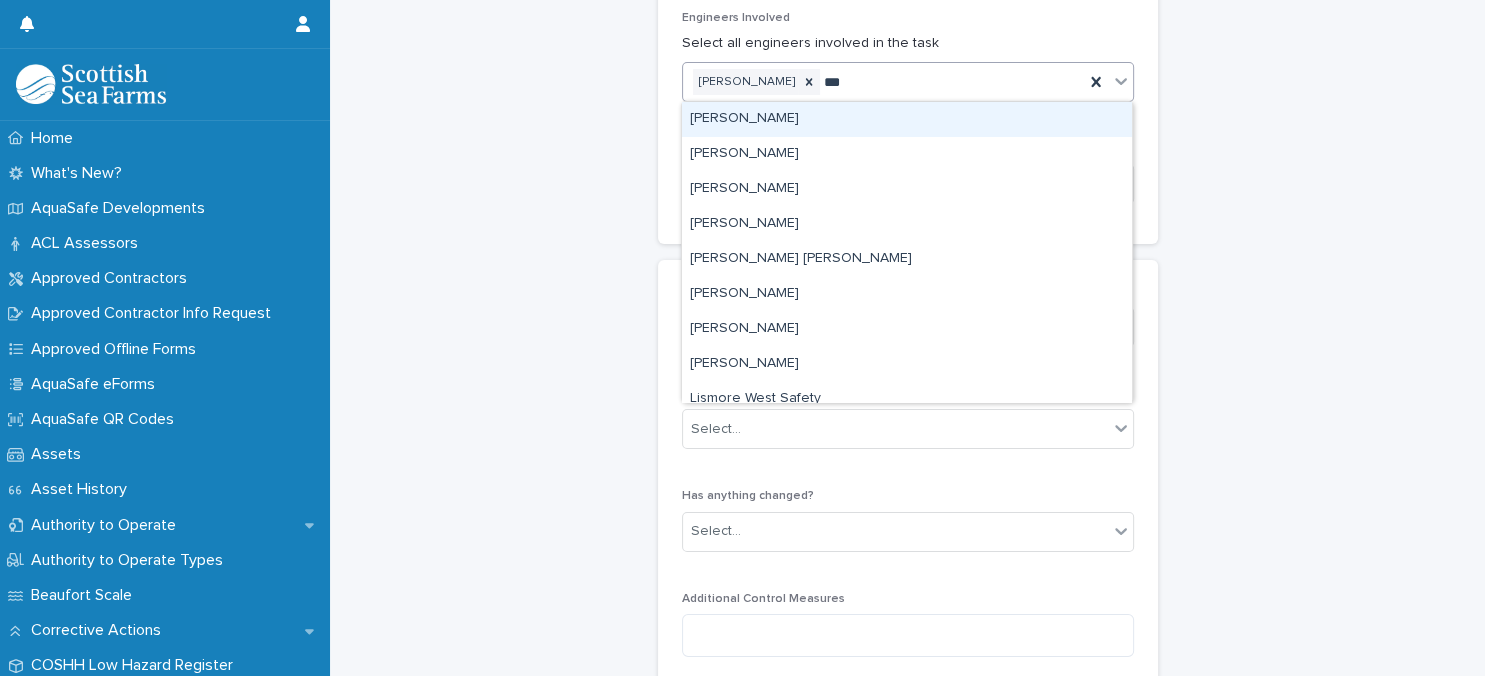 type on "****" 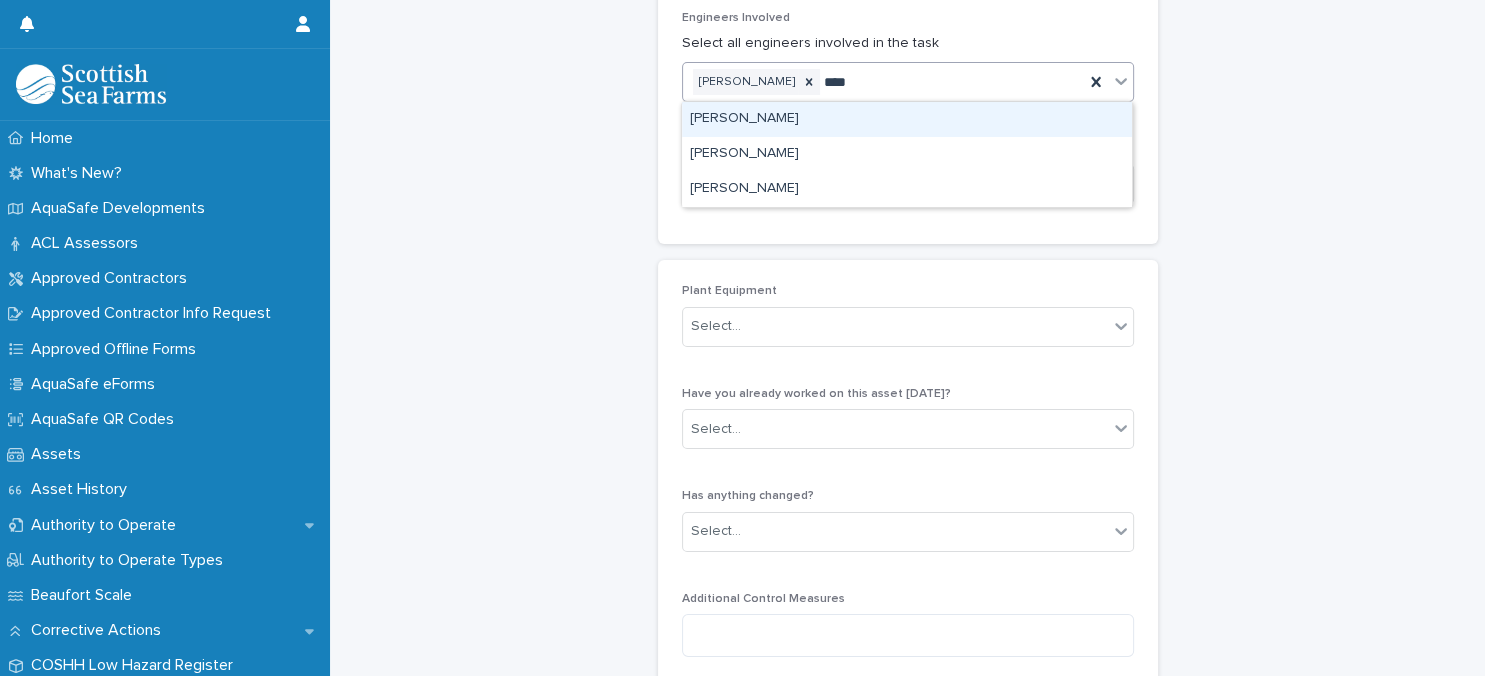 click on "[PERSON_NAME]" at bounding box center (907, 119) 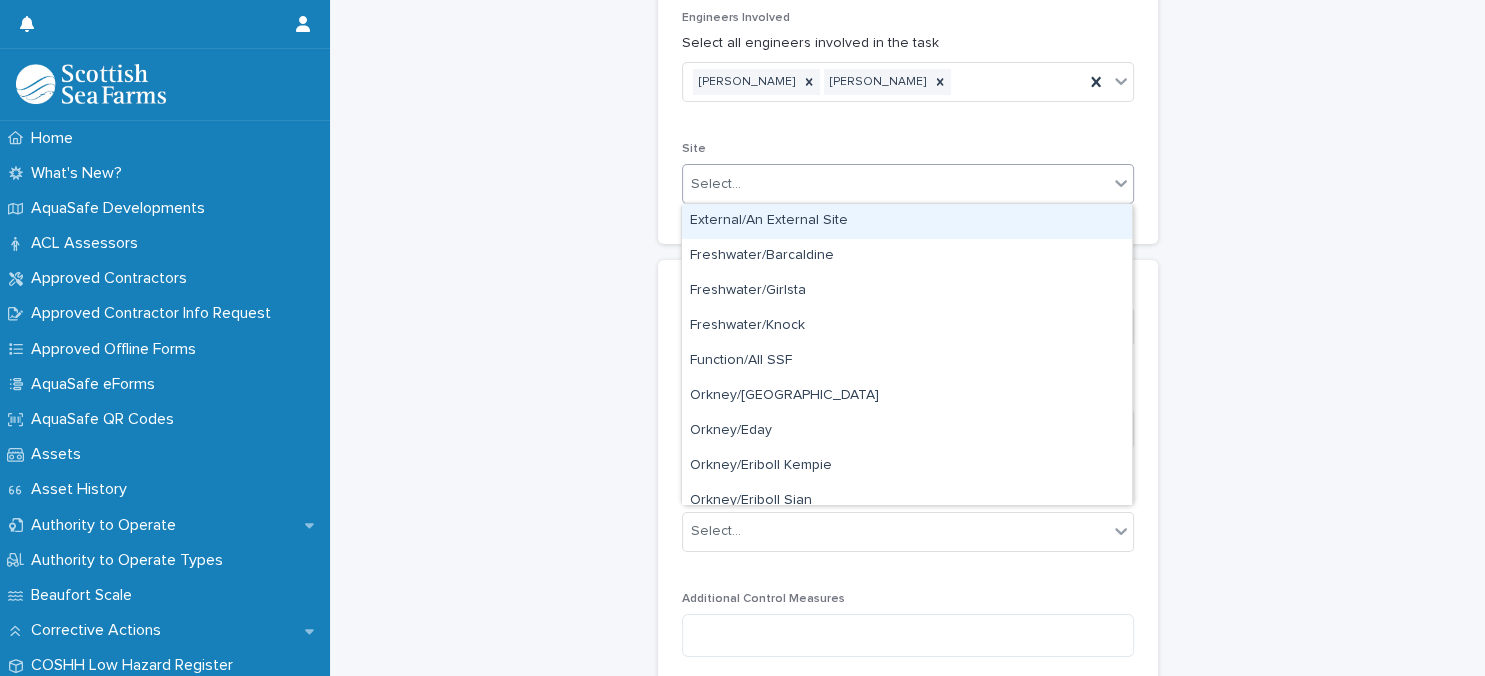 click on "Select..." at bounding box center [895, 184] 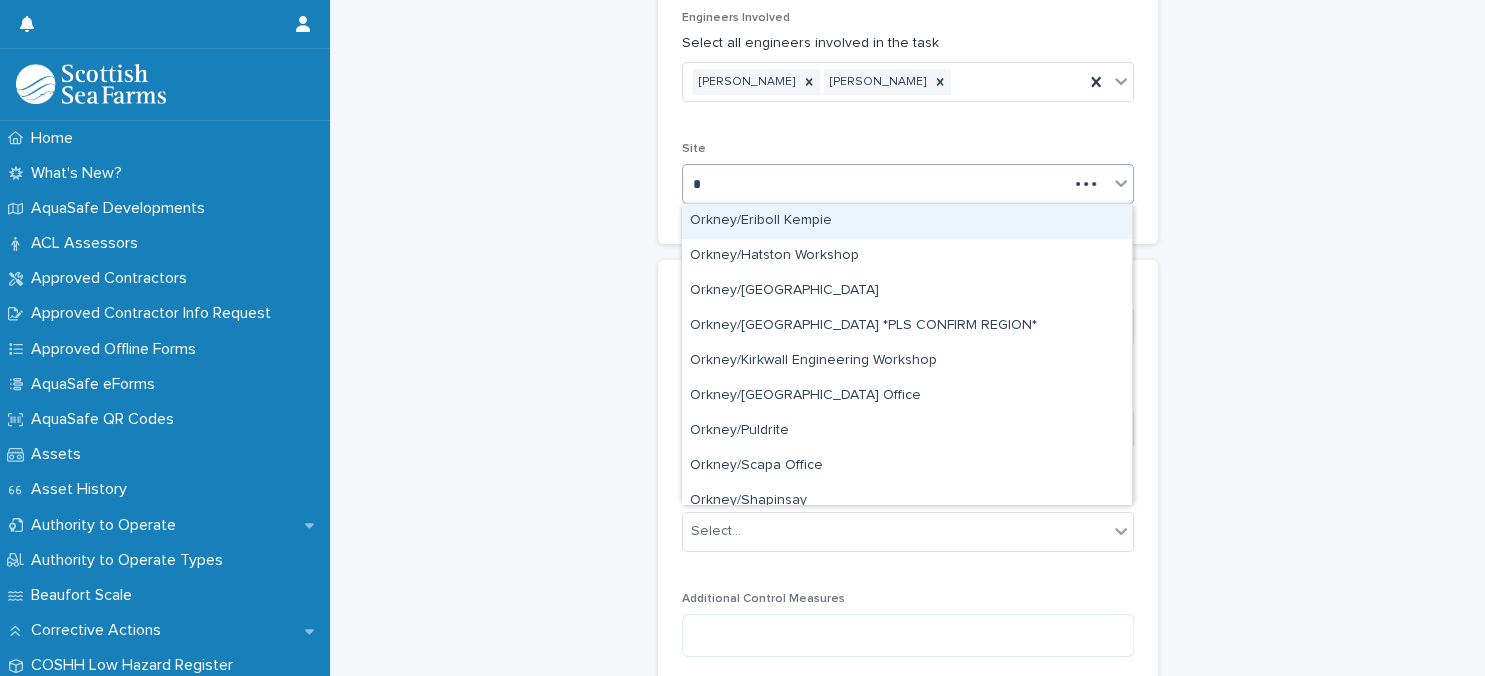 type on "**" 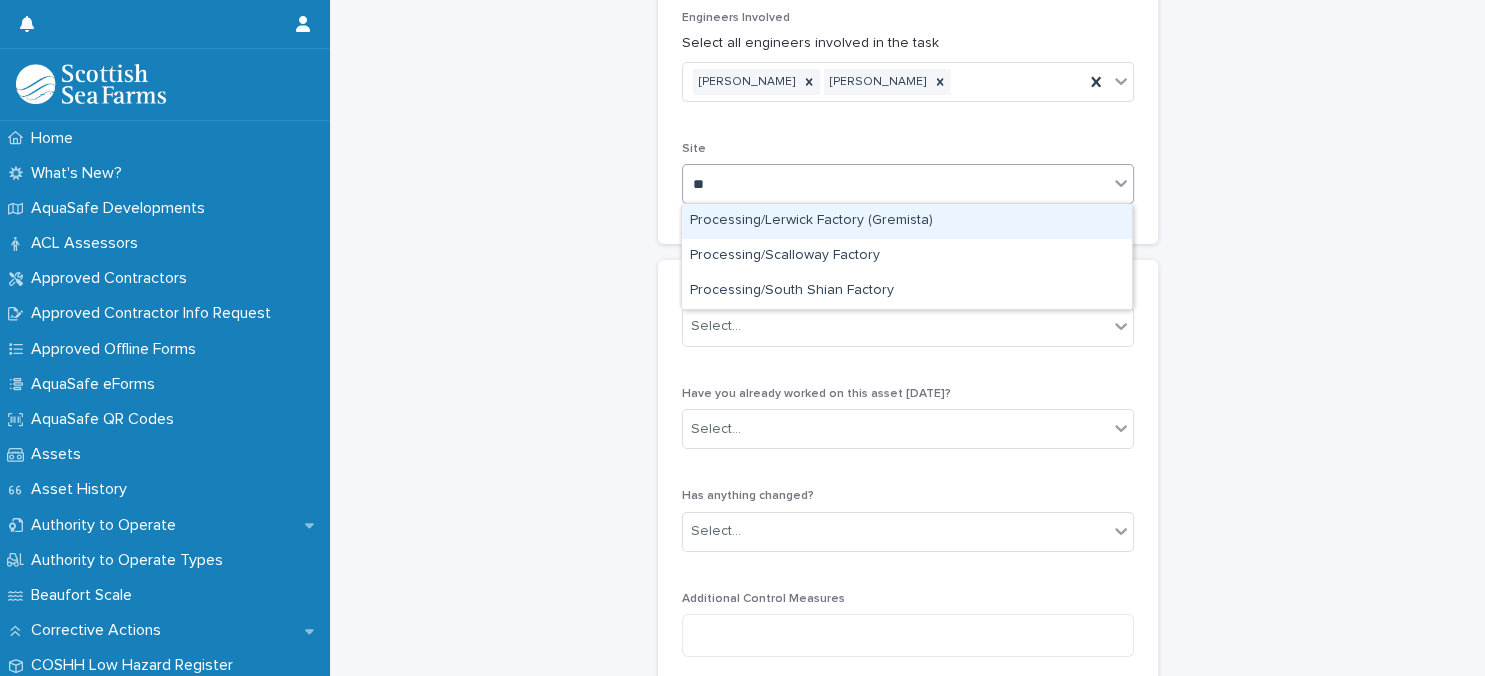 click on "Processing/Lerwick Factory (Gremista)" at bounding box center (907, 221) 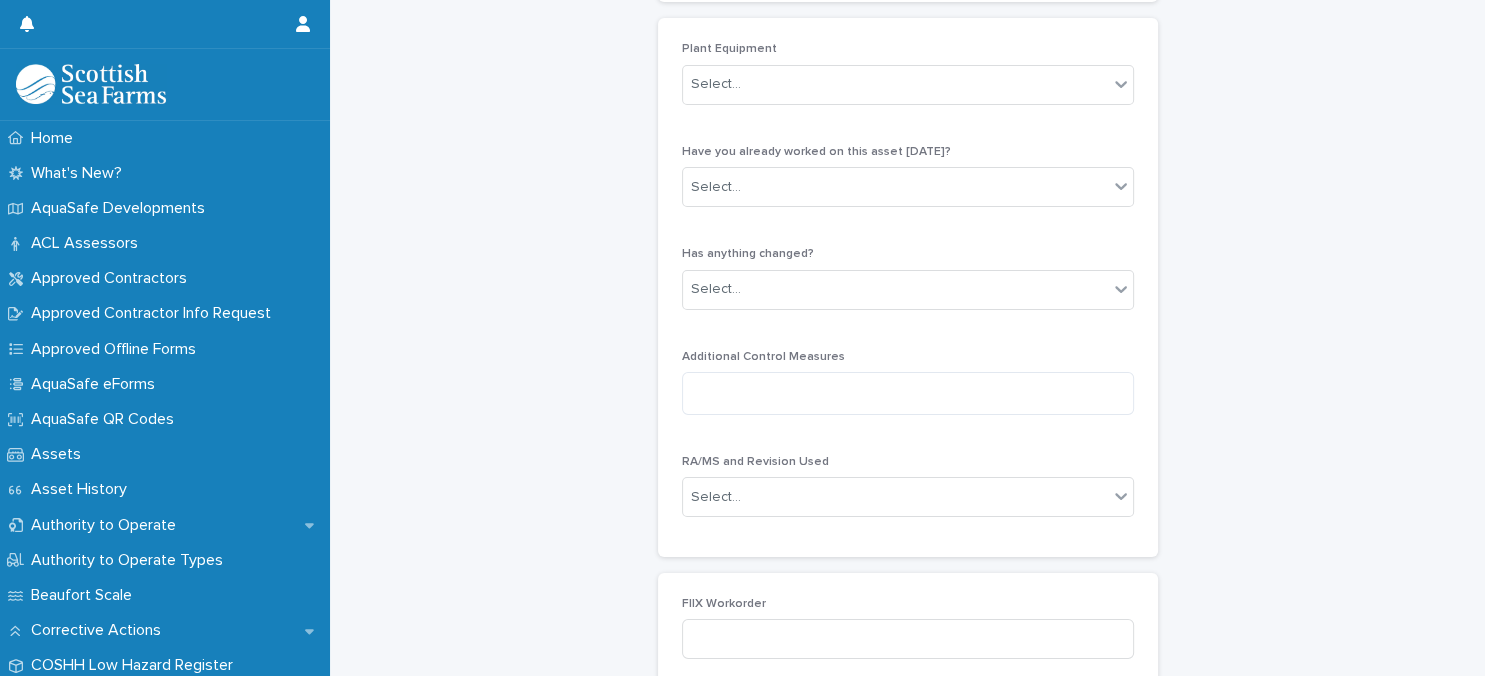 scroll, scrollTop: 518, scrollLeft: 0, axis: vertical 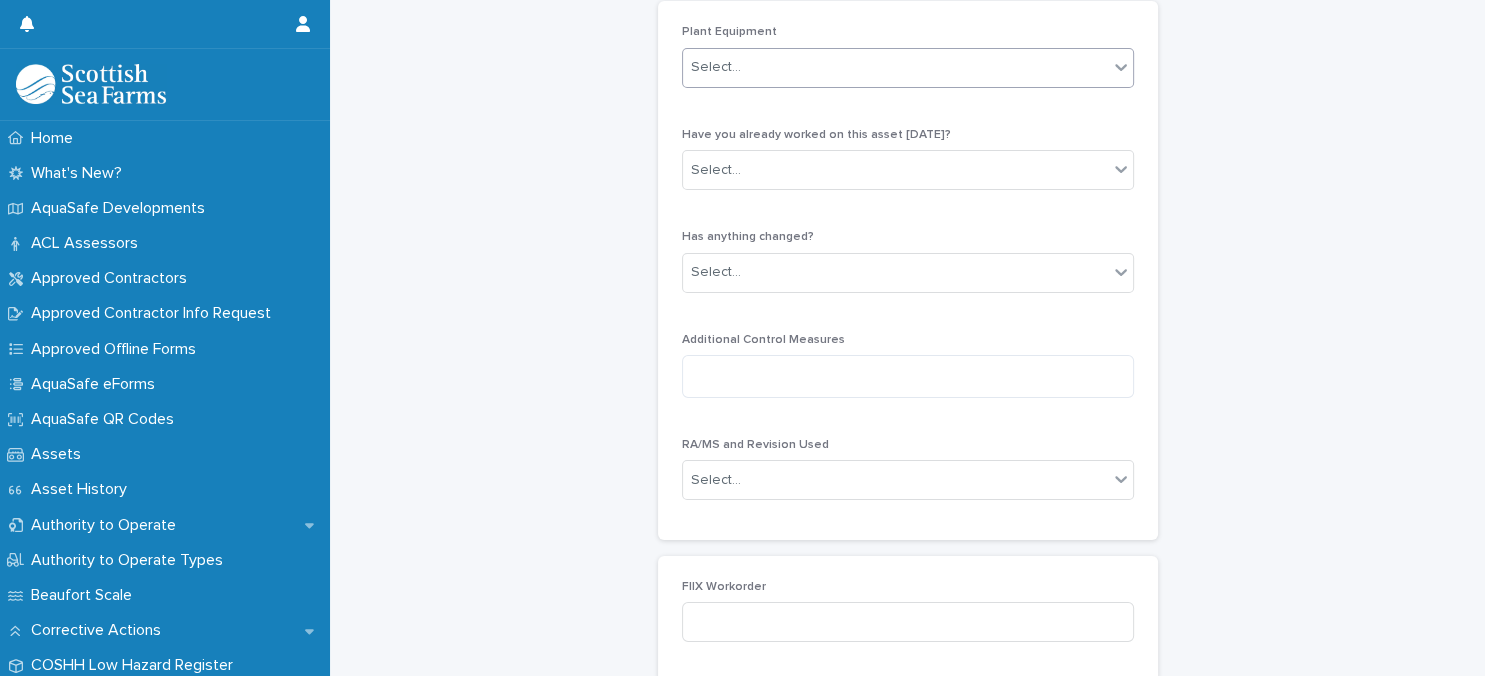 click on "Select..." at bounding box center (895, 67) 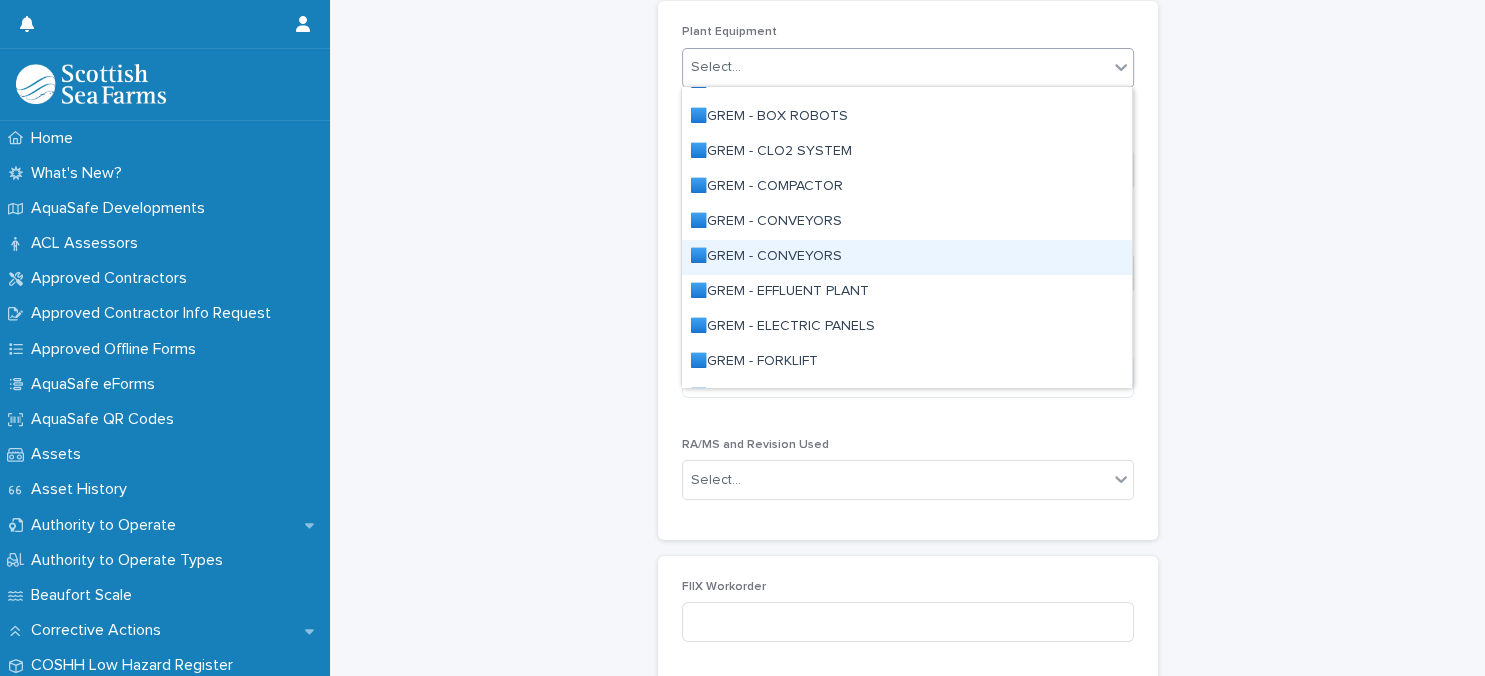 scroll, scrollTop: 259, scrollLeft: 0, axis: vertical 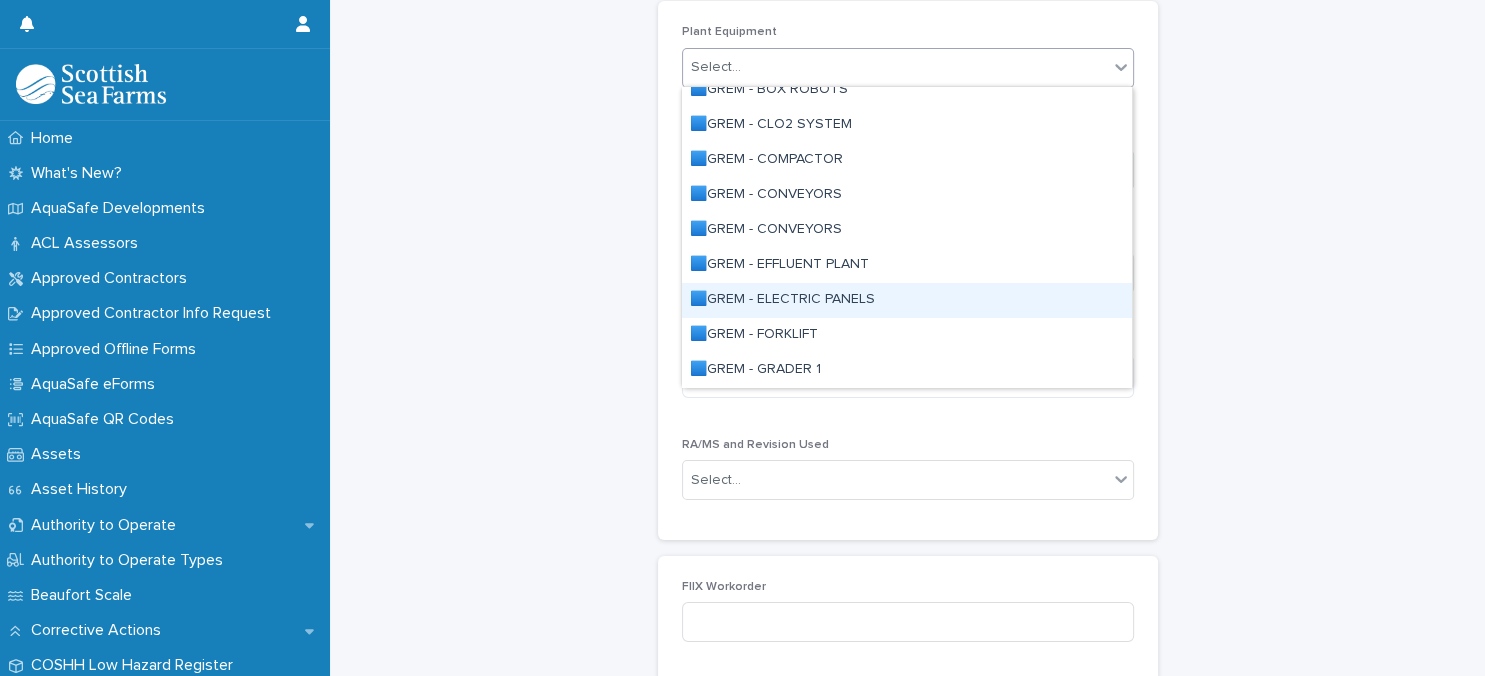 click on "🟦GREM - ELECTRIC PANELS" at bounding box center (907, 300) 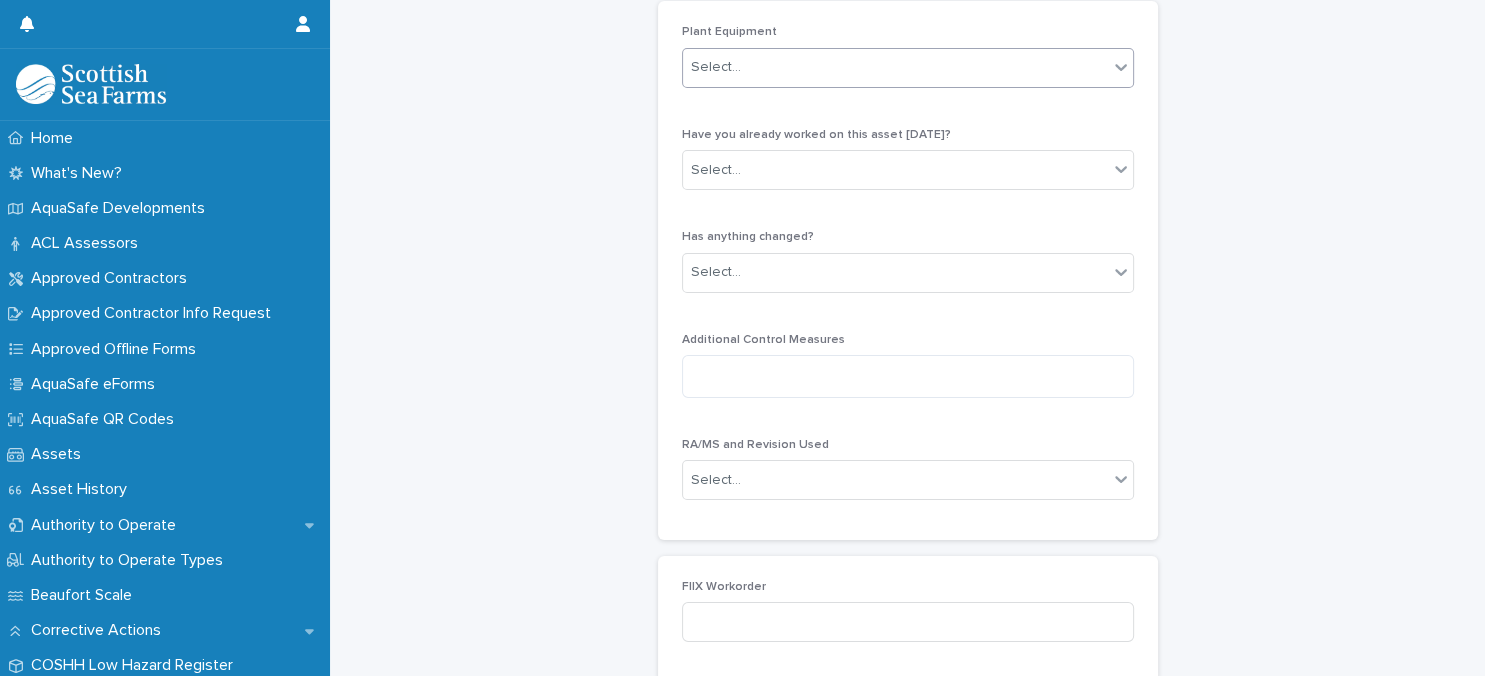 scroll, scrollTop: 518, scrollLeft: 0, axis: vertical 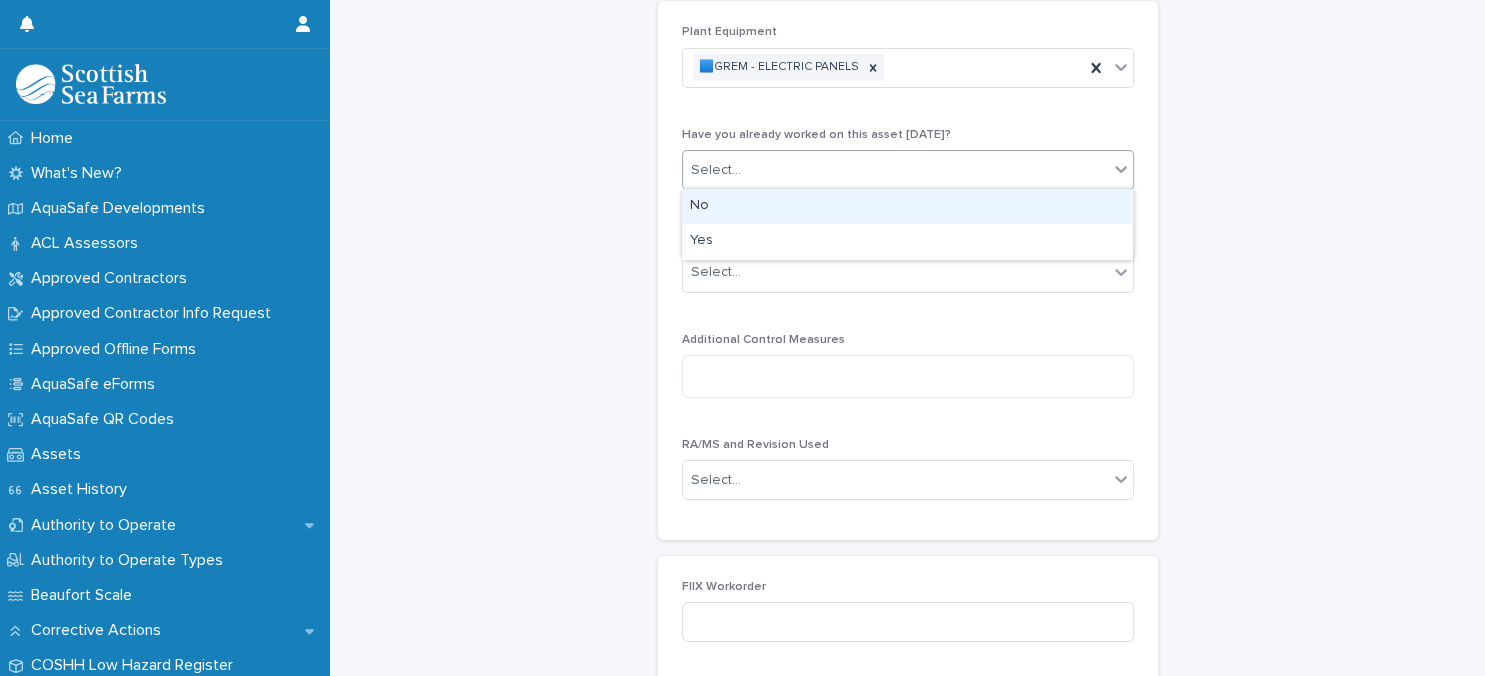 click on "Select..." at bounding box center [895, 170] 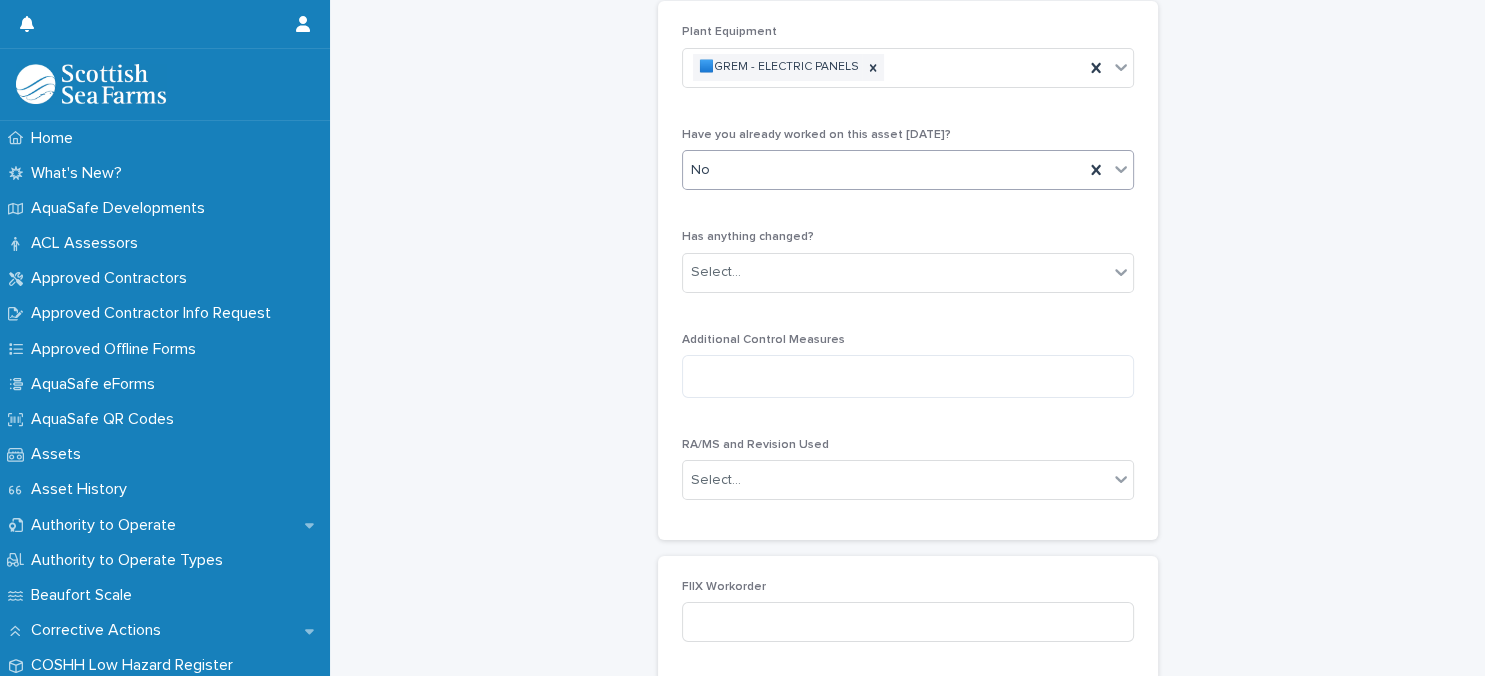 scroll, scrollTop: 518, scrollLeft: 0, axis: vertical 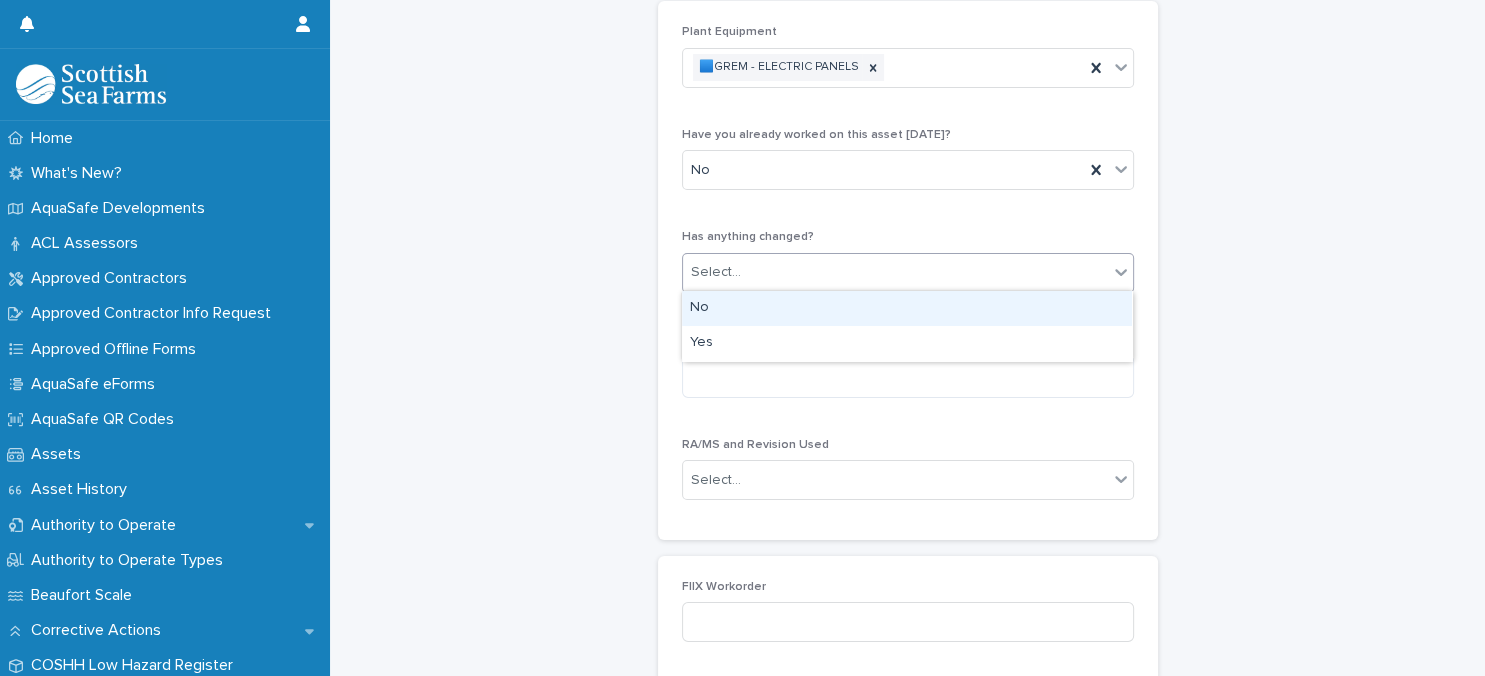 click on "Select..." at bounding box center (895, 272) 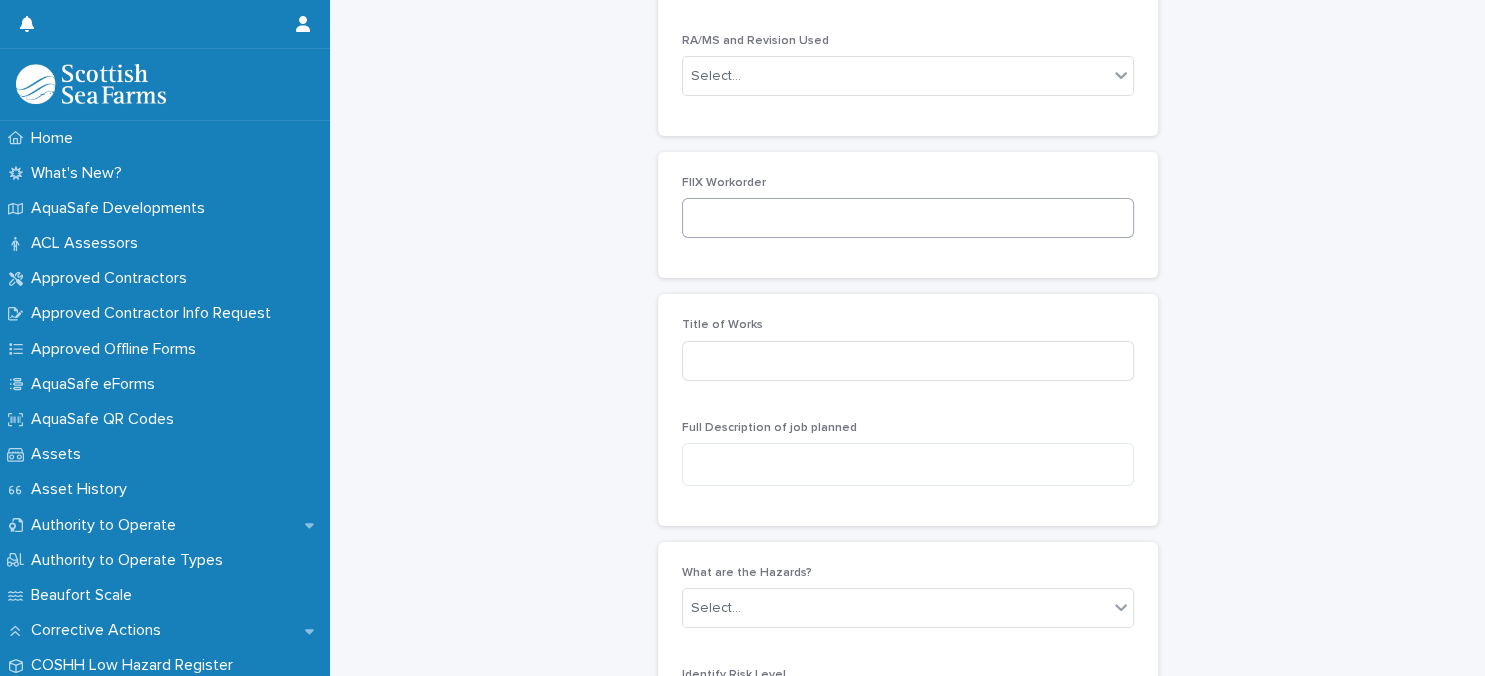 scroll, scrollTop: 950, scrollLeft: 0, axis: vertical 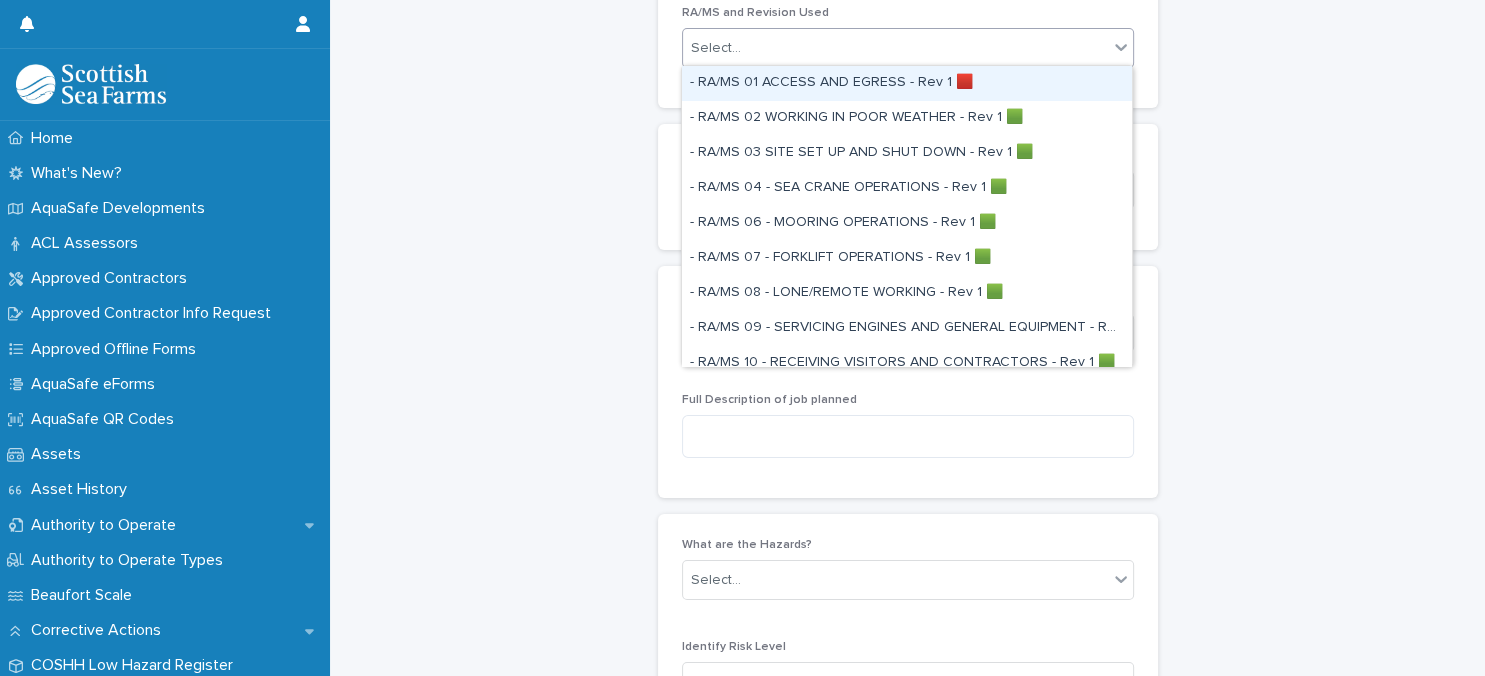 click on "Select..." at bounding box center (895, 48) 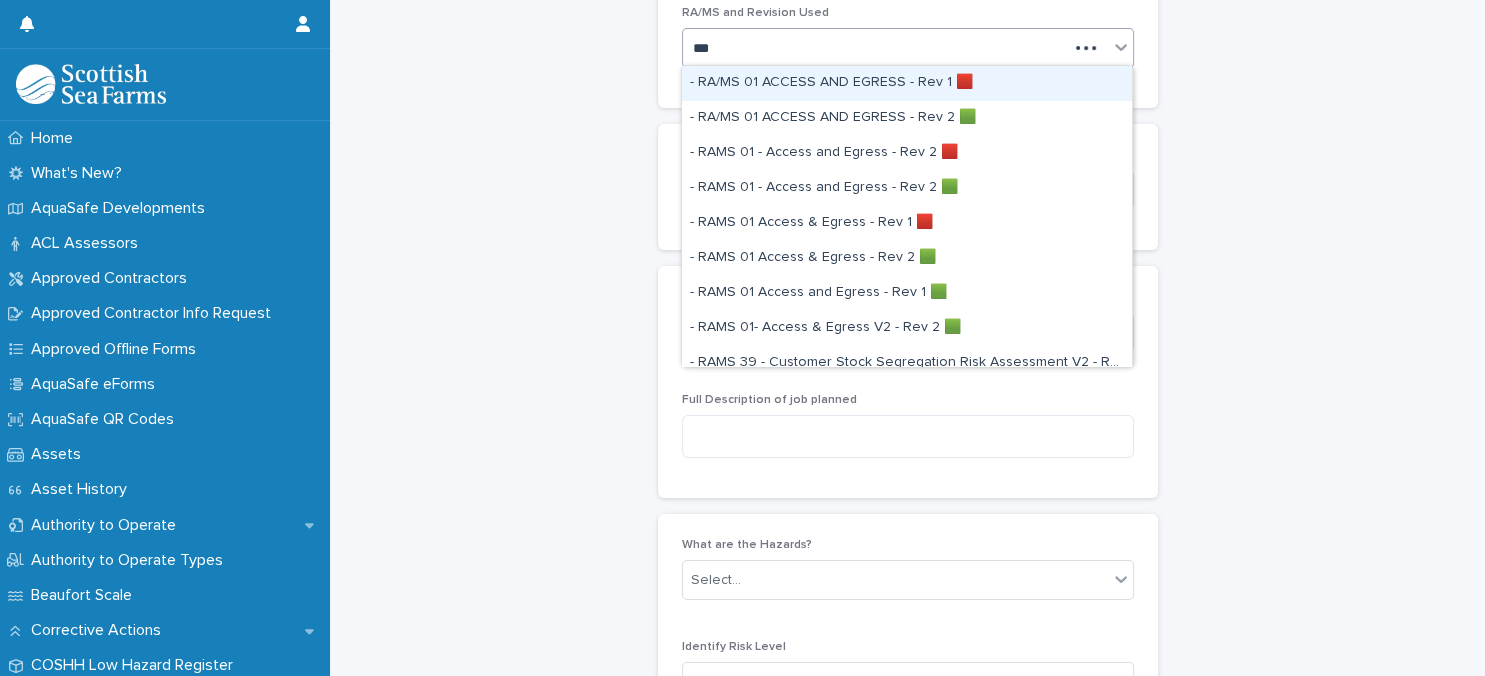 type on "****" 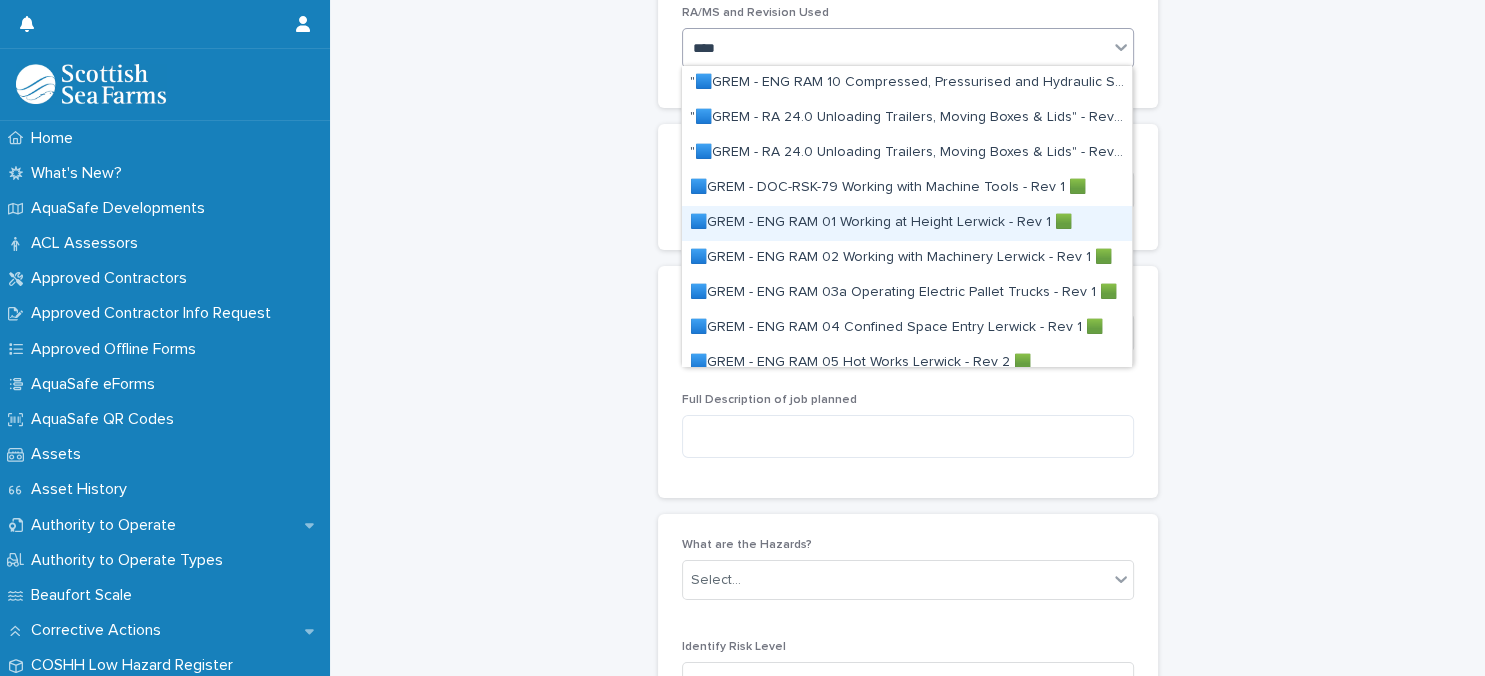click on "🟦GREM - ENG RAM 01 Working at Height Lerwick - Rev 1 🟩" at bounding box center [907, 223] 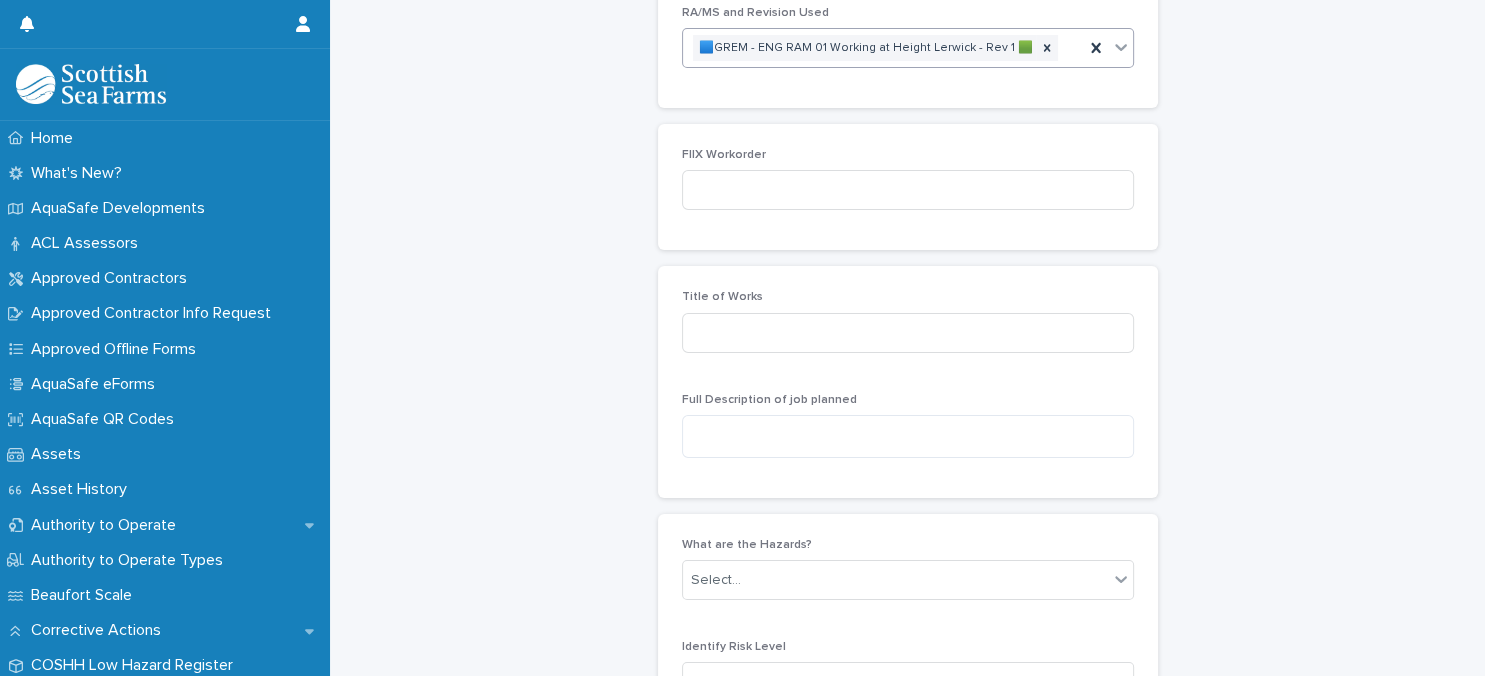scroll, scrollTop: 950, scrollLeft: 0, axis: vertical 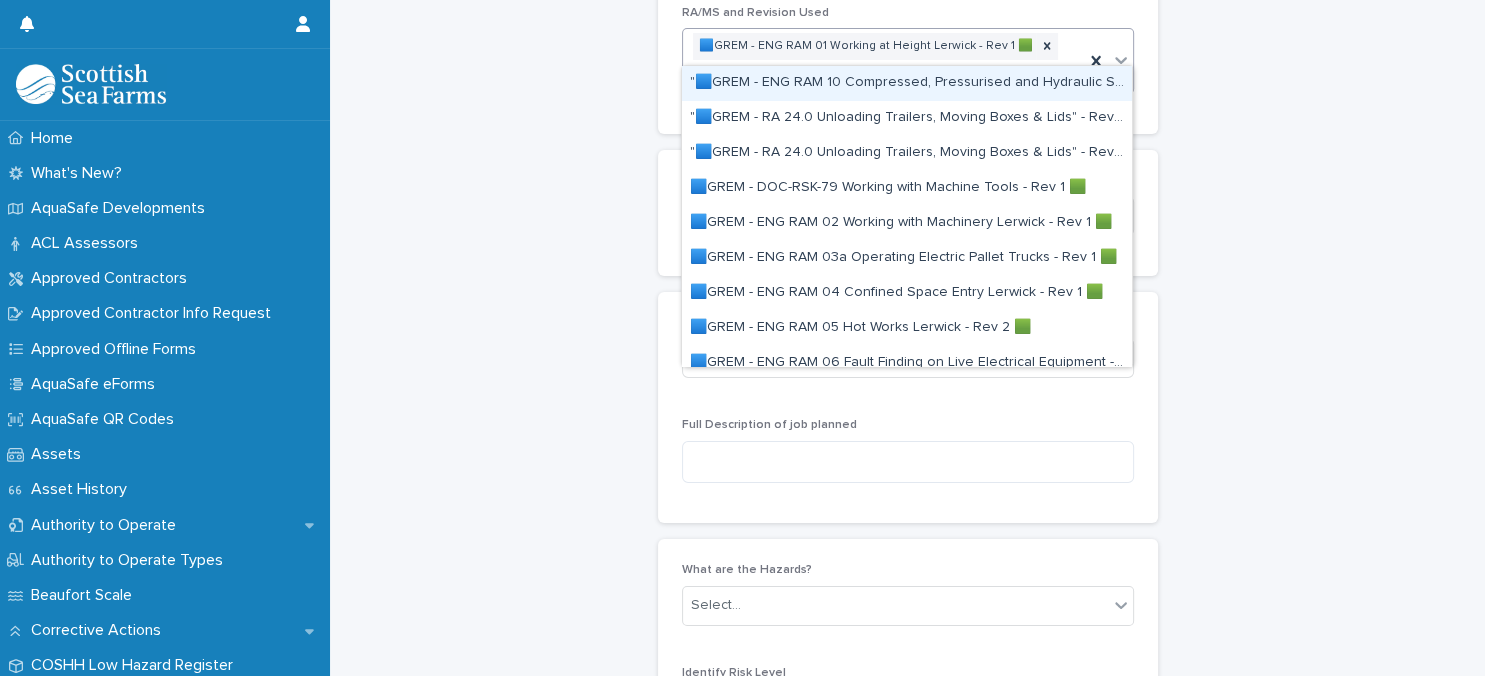 type on "****" 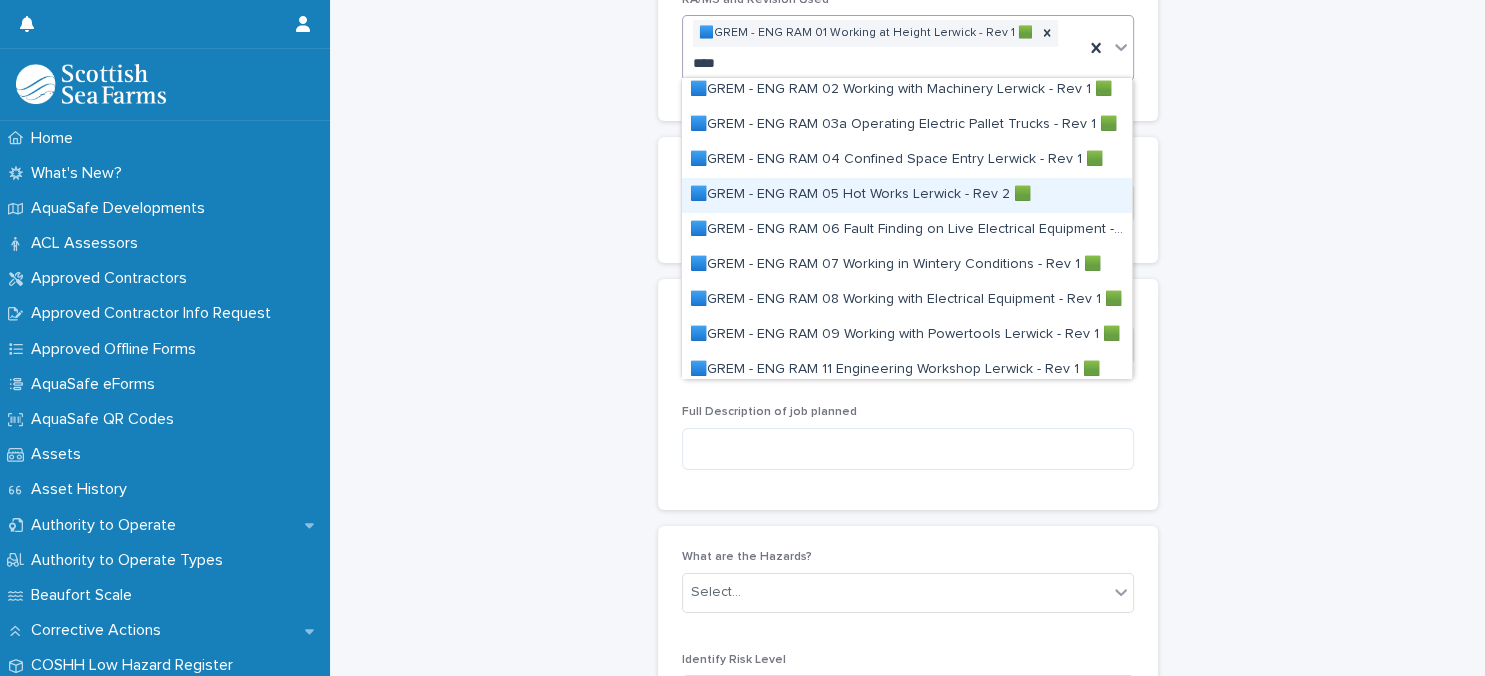 scroll, scrollTop: 173, scrollLeft: 0, axis: vertical 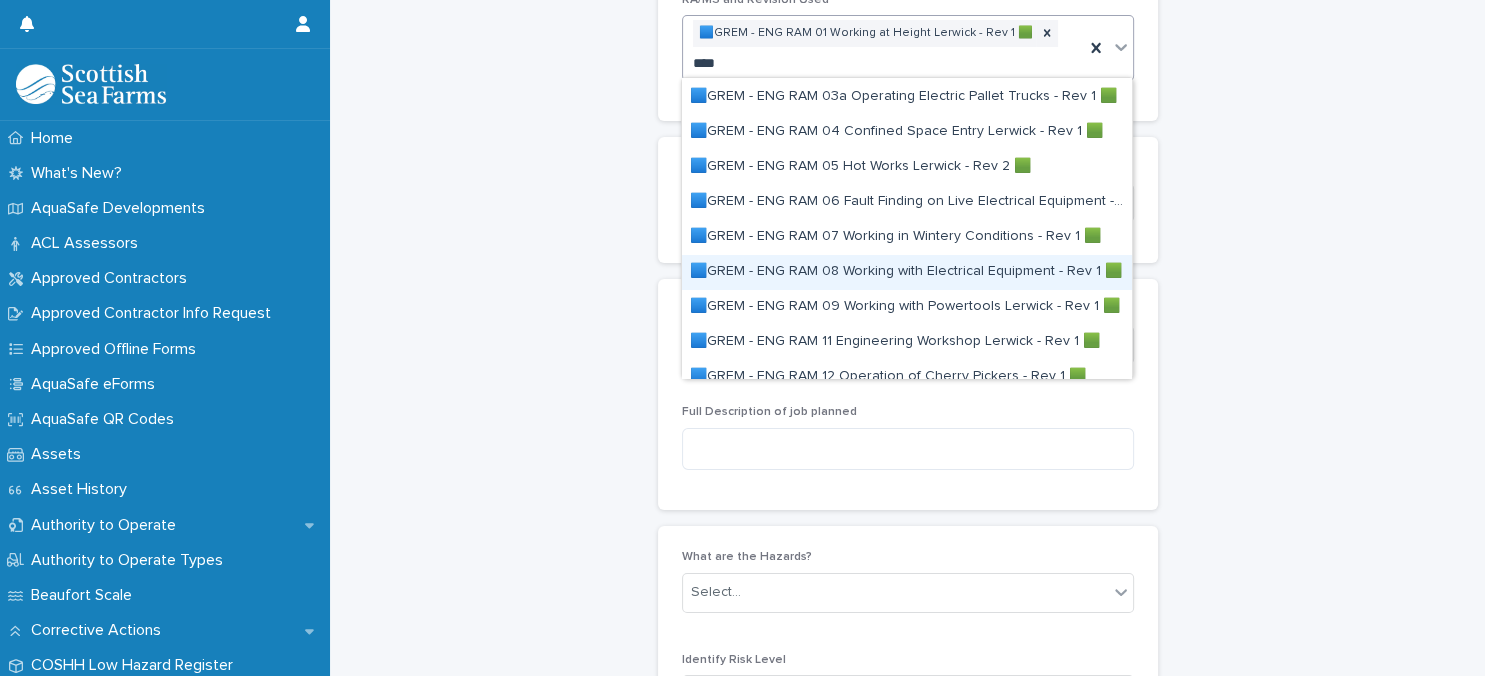 click on "🟦GREM - ENG RAM 08 Working with Electrical Equipment - Rev 1 🟩" at bounding box center (907, 272) 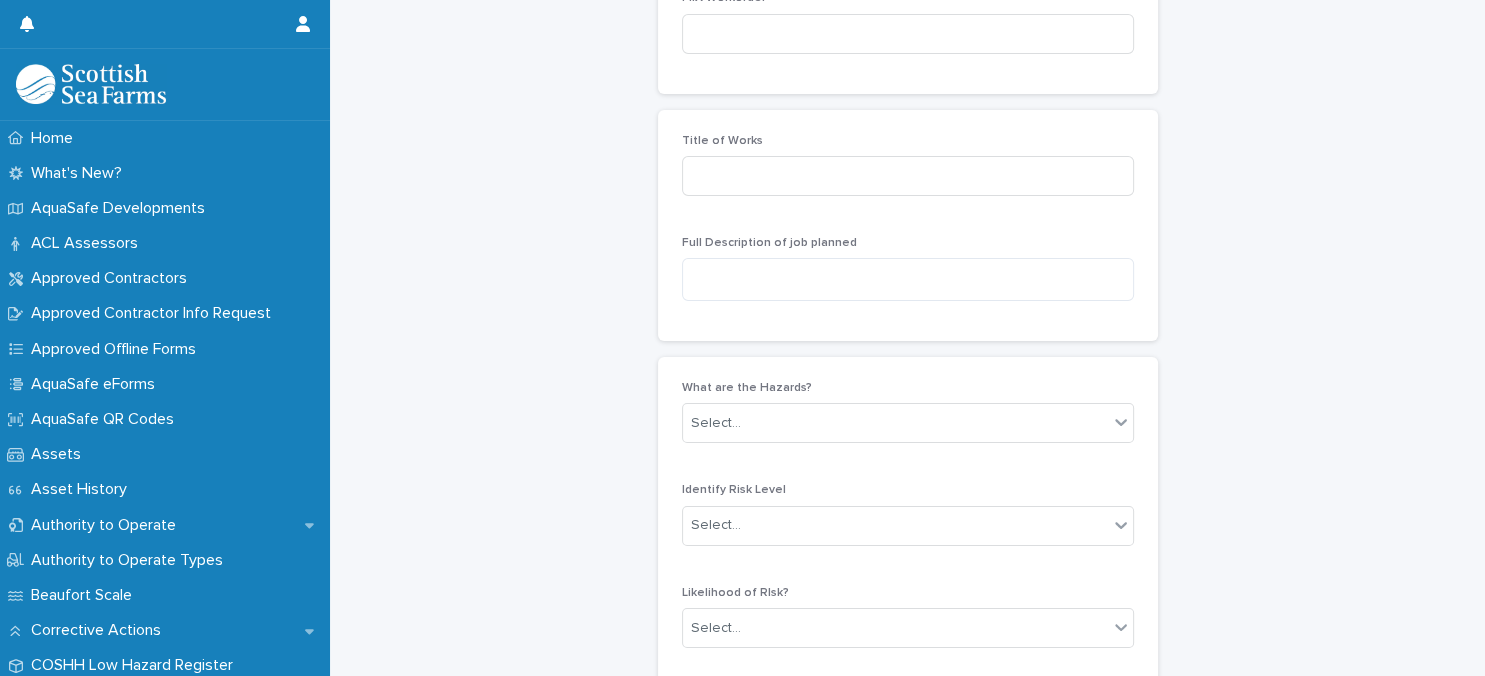 scroll, scrollTop: 1238, scrollLeft: 0, axis: vertical 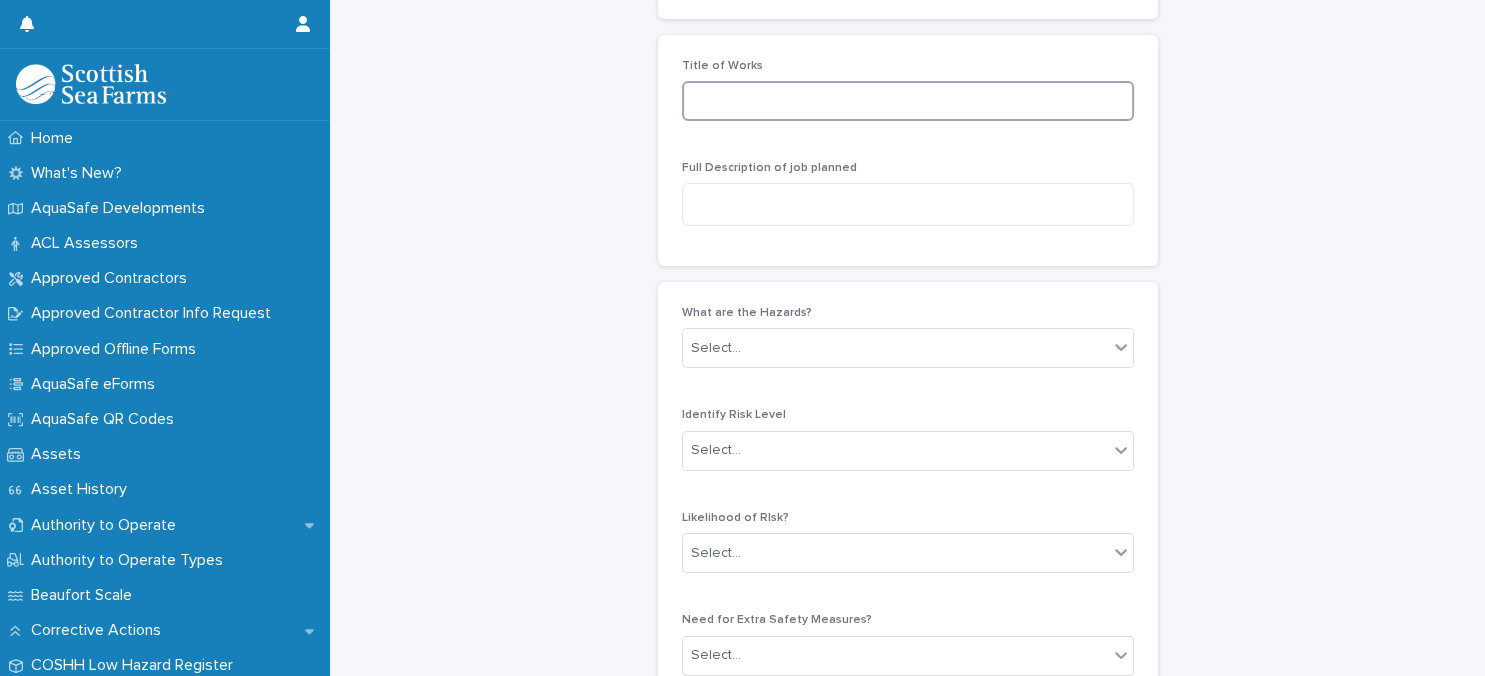 click at bounding box center [908, 101] 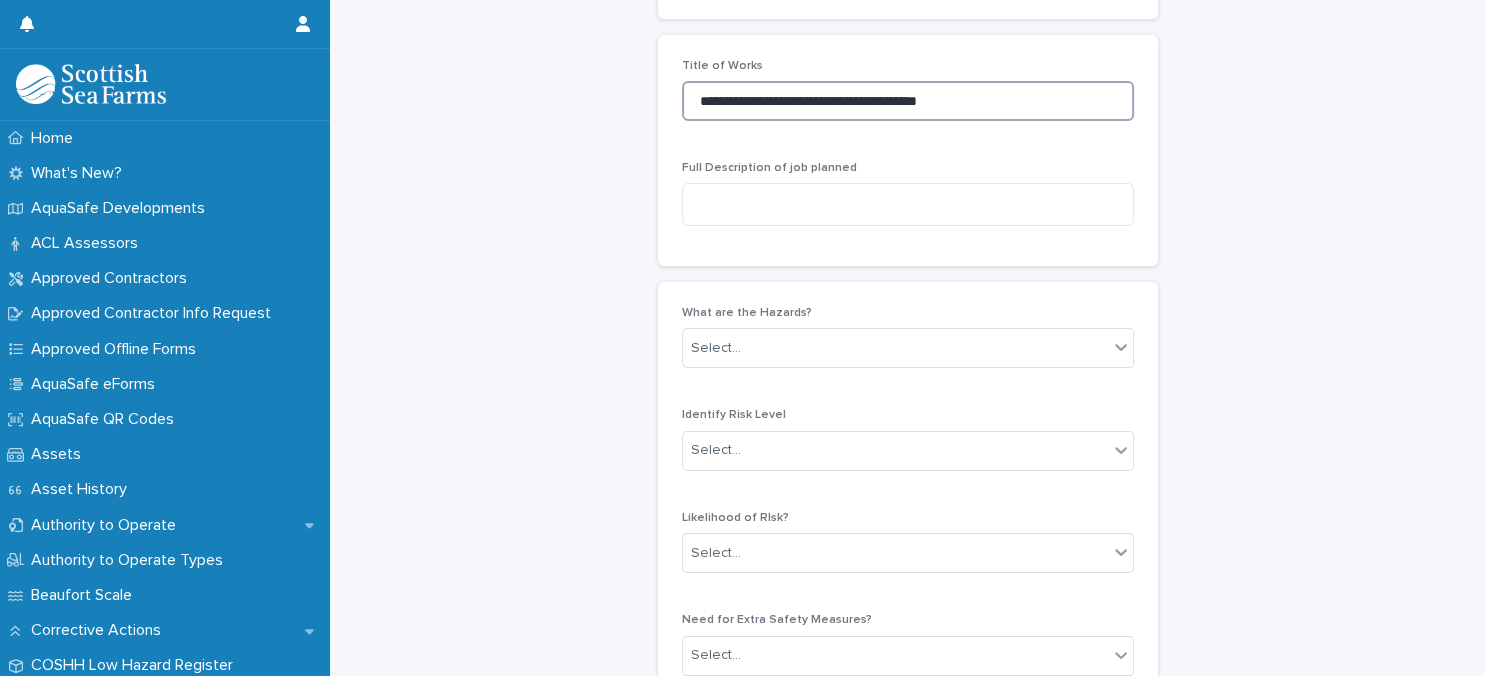 type on "**********" 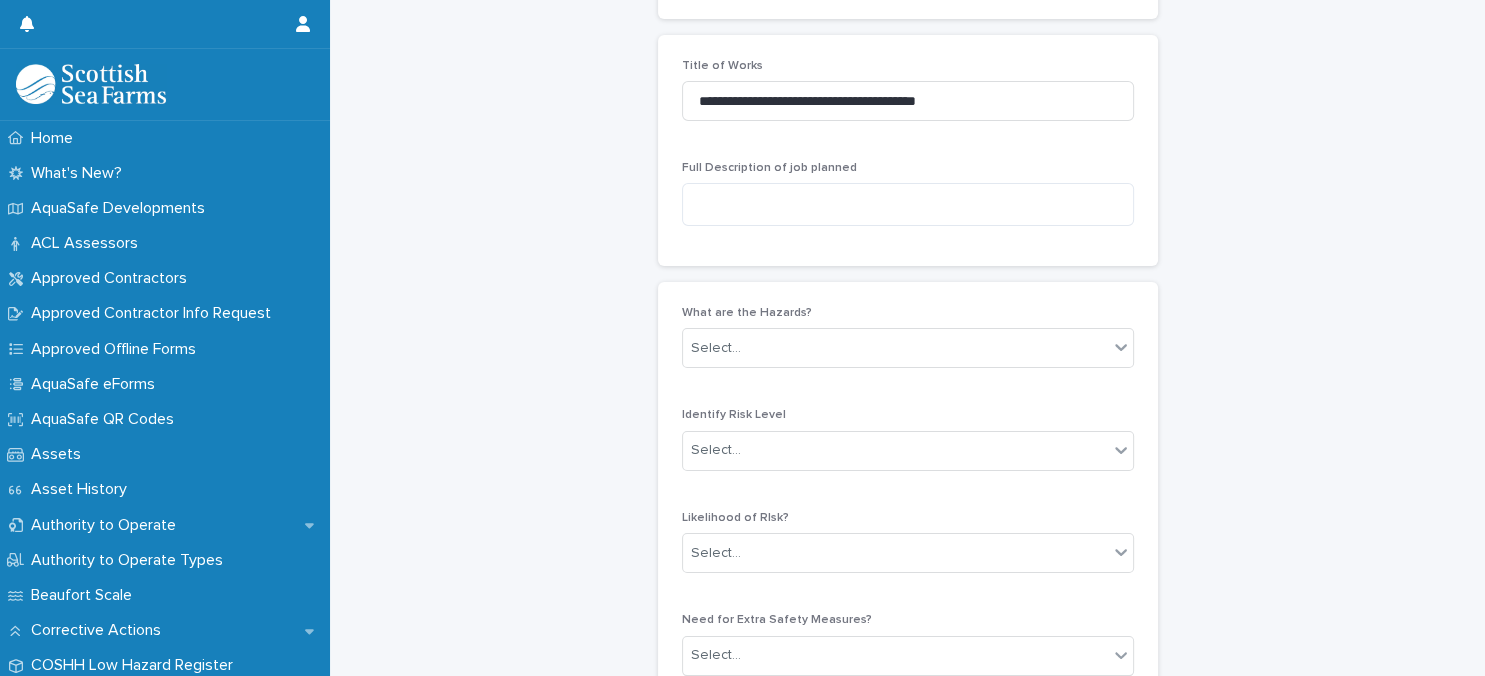 click on "**********" at bounding box center [908, 150] 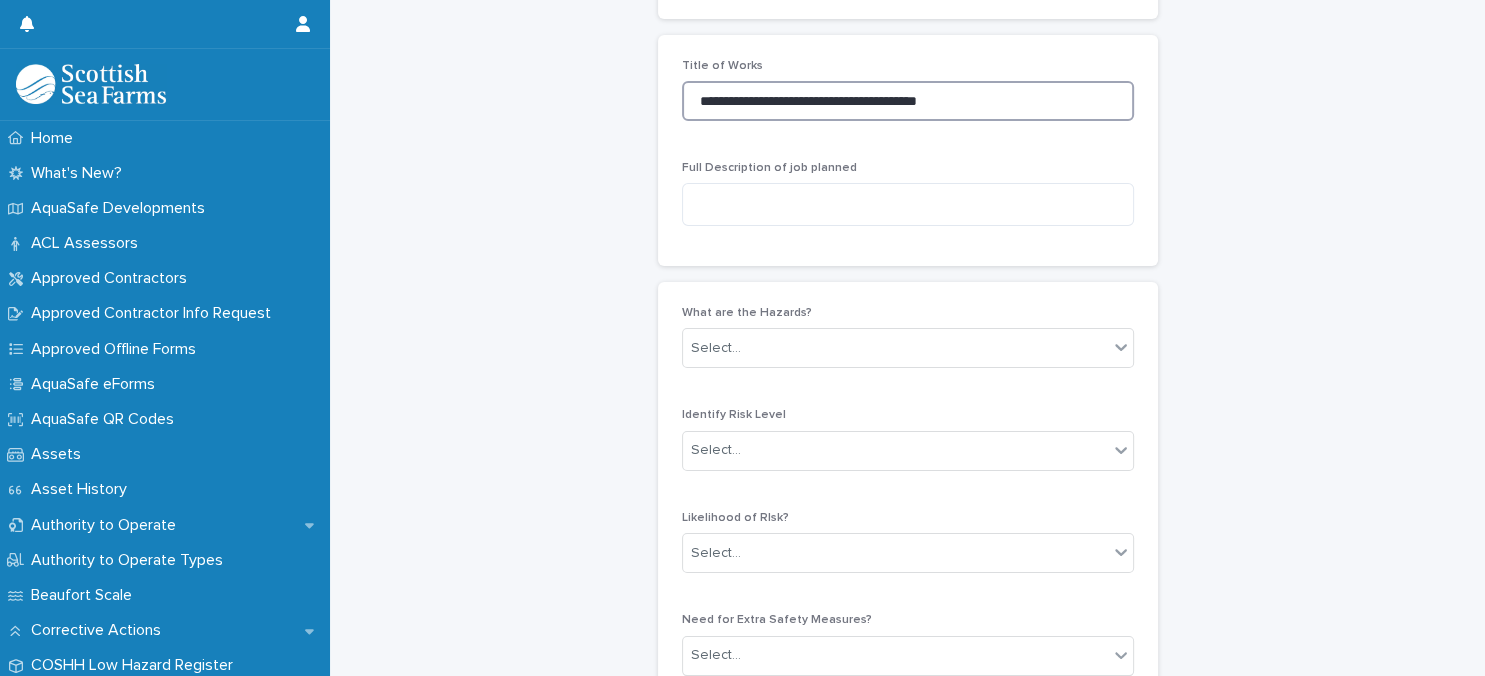 drag, startPoint x: 696, startPoint y: 96, endPoint x: 971, endPoint y: 98, distance: 275.00726 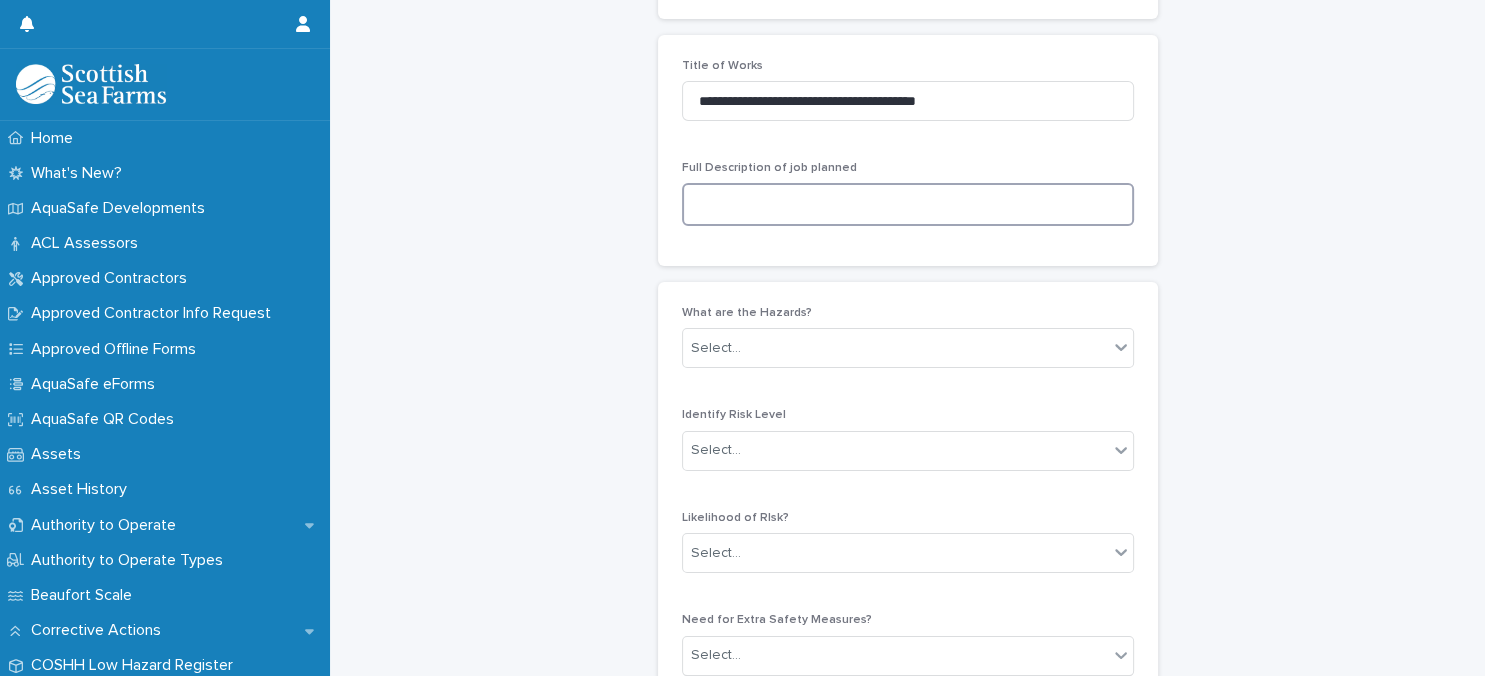 click at bounding box center [908, 204] 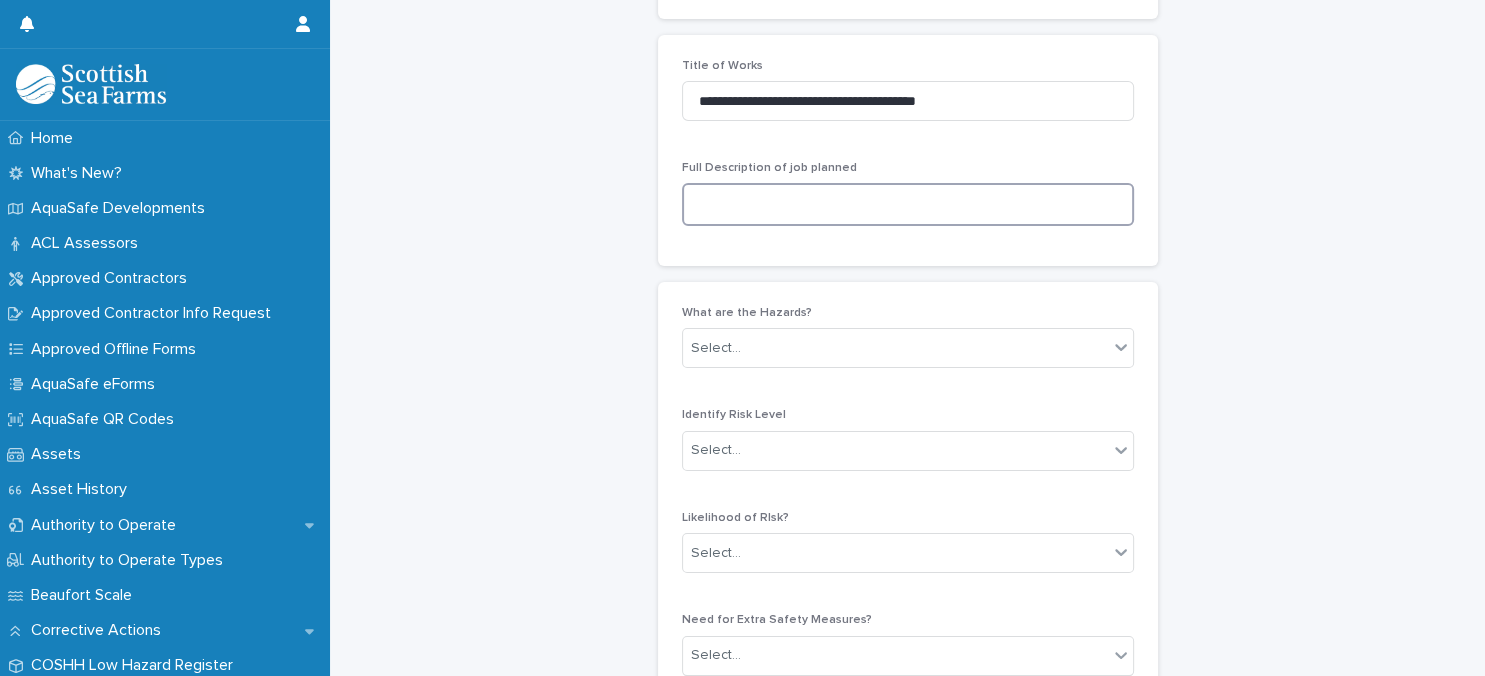 paste on "**********" 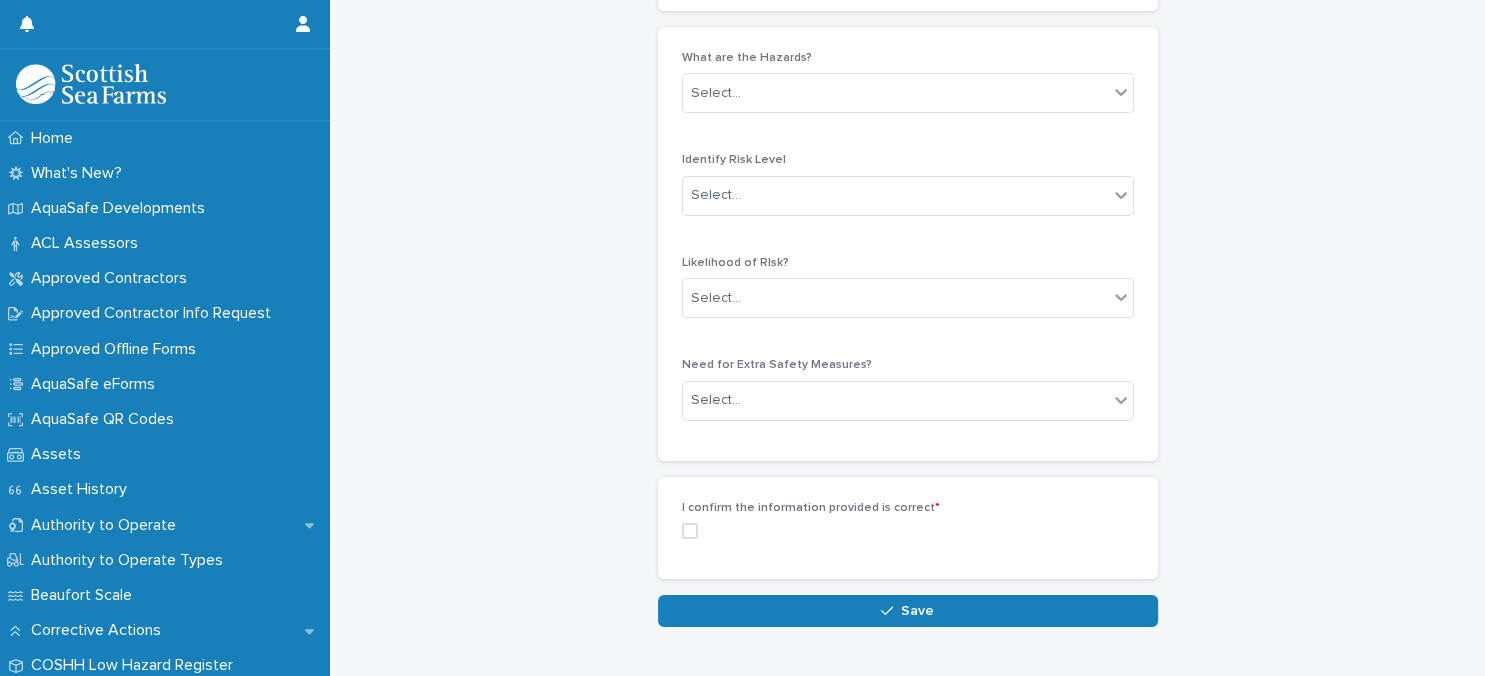 scroll, scrollTop: 1497, scrollLeft: 0, axis: vertical 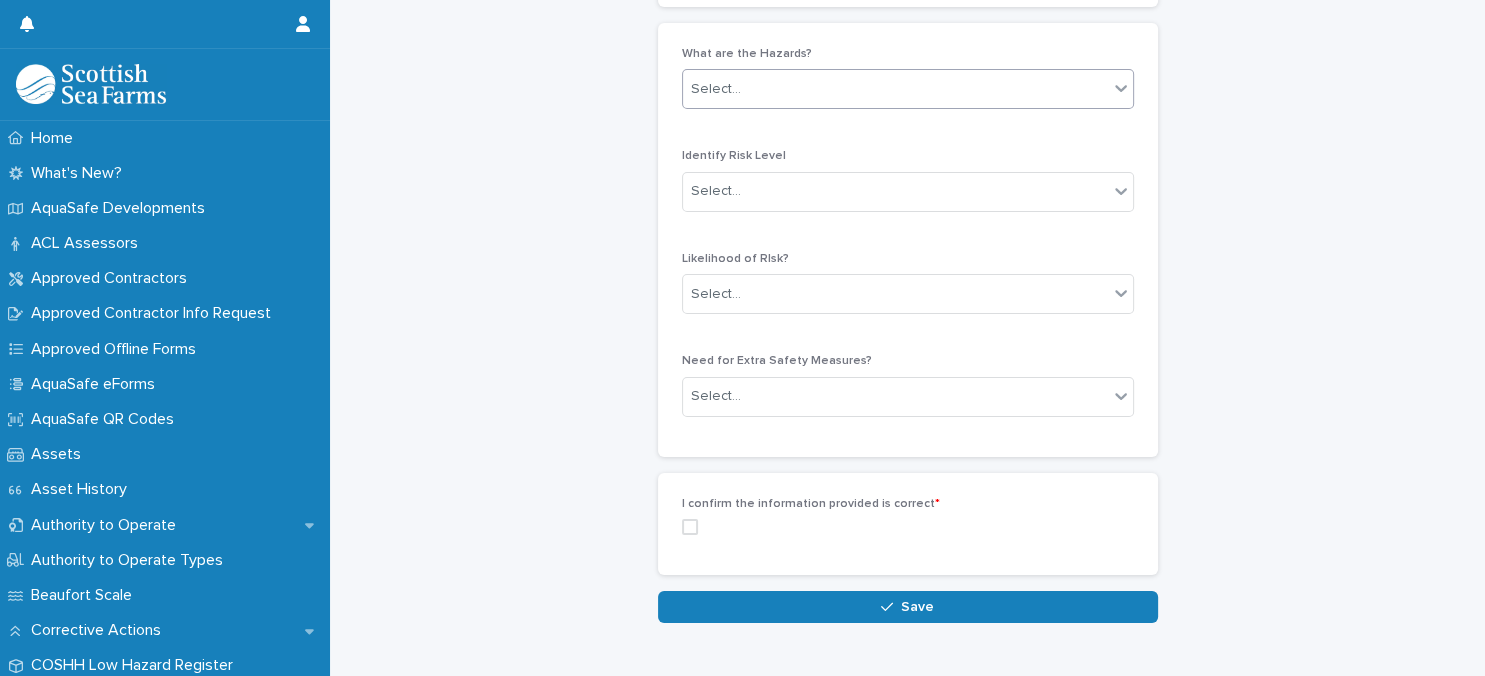 type on "**********" 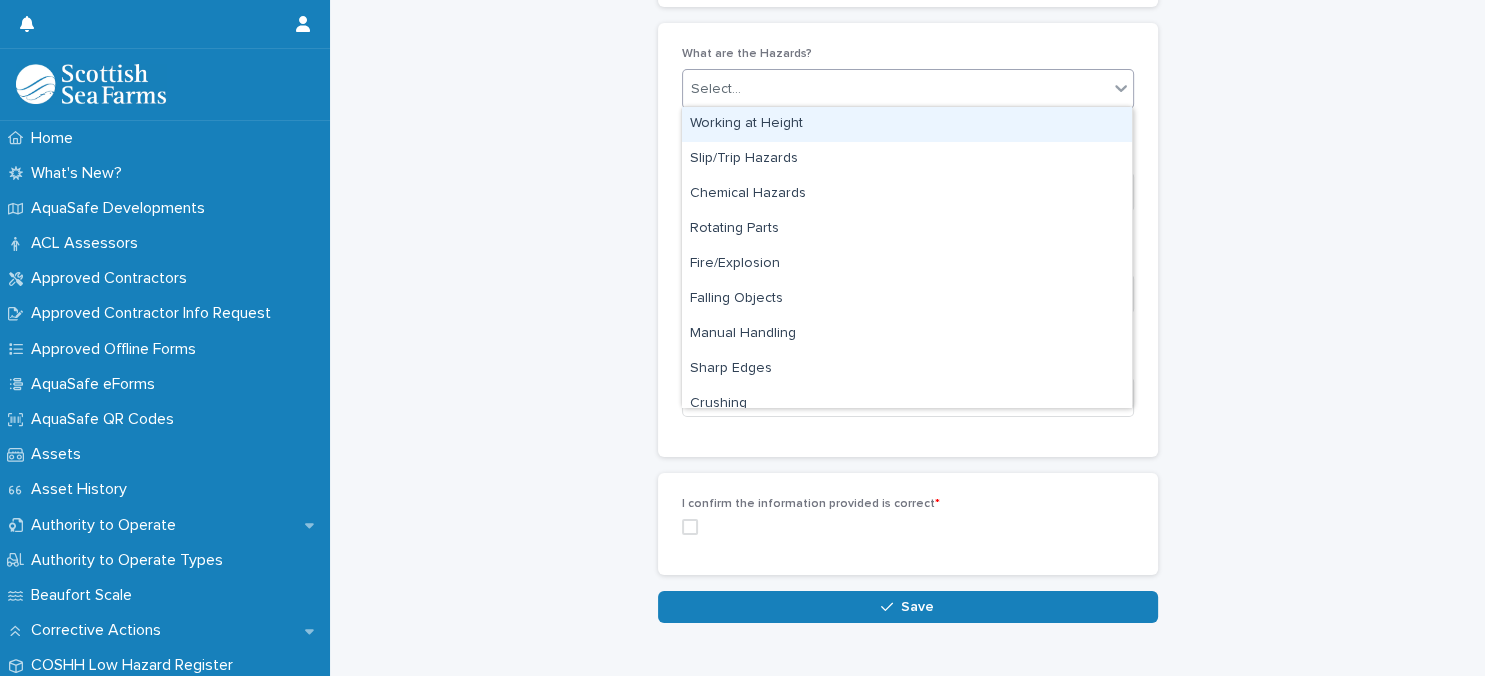 click on "Working at Height" at bounding box center (907, 124) 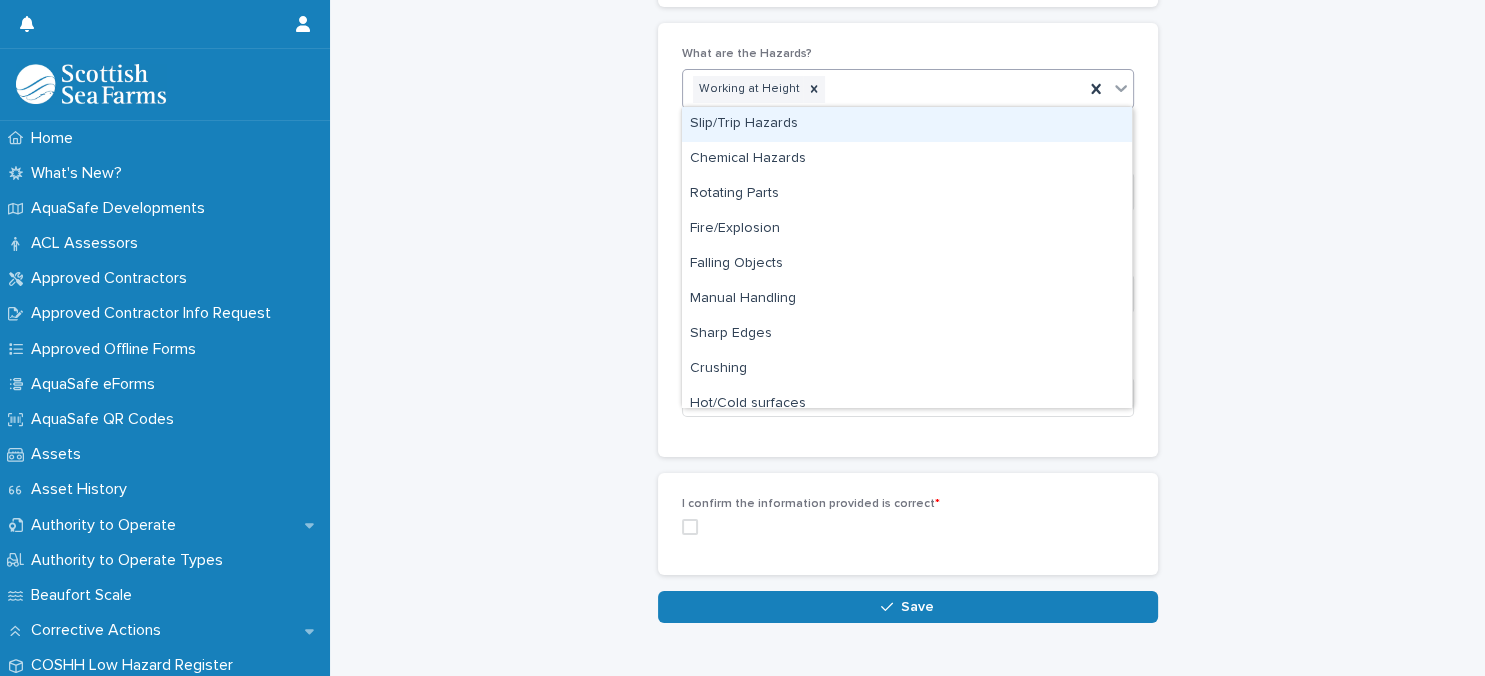 click on "Working at Height" at bounding box center [883, 89] 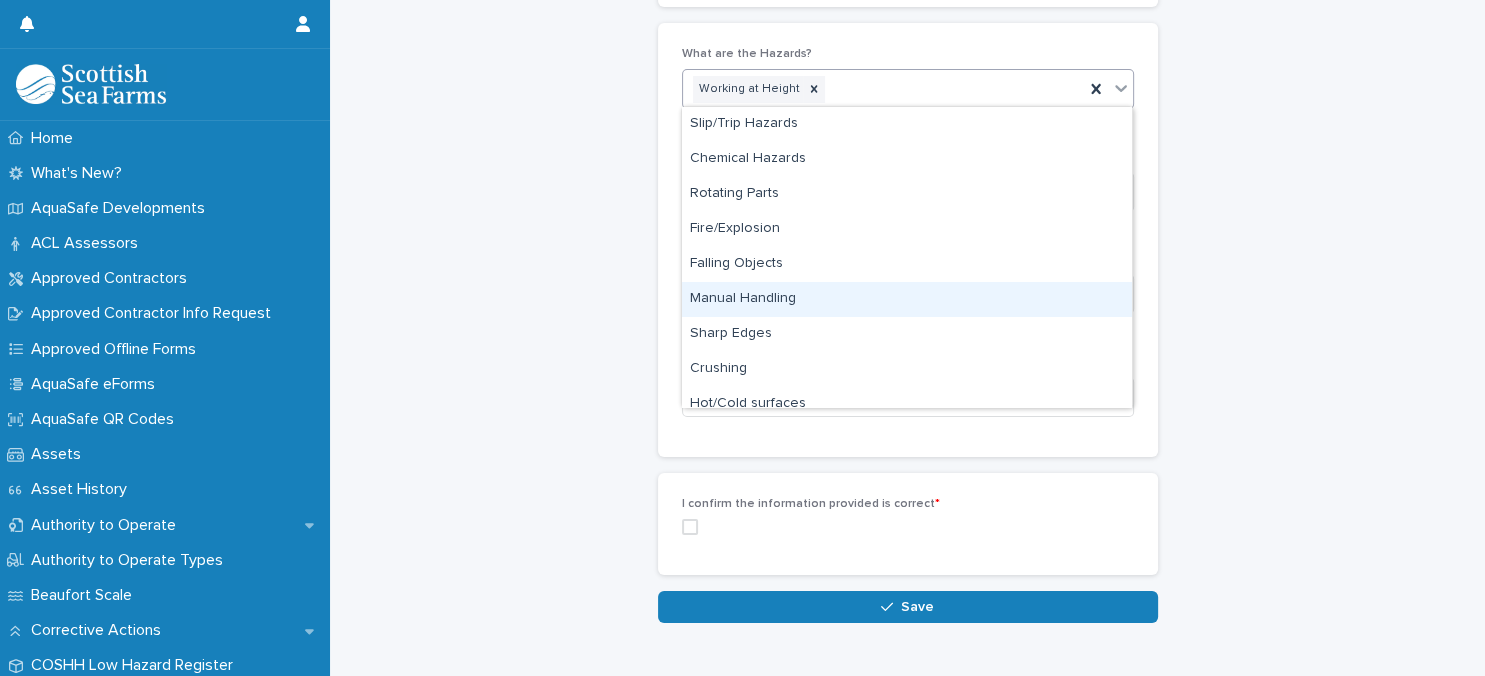 click on "Manual Handling" at bounding box center (907, 299) 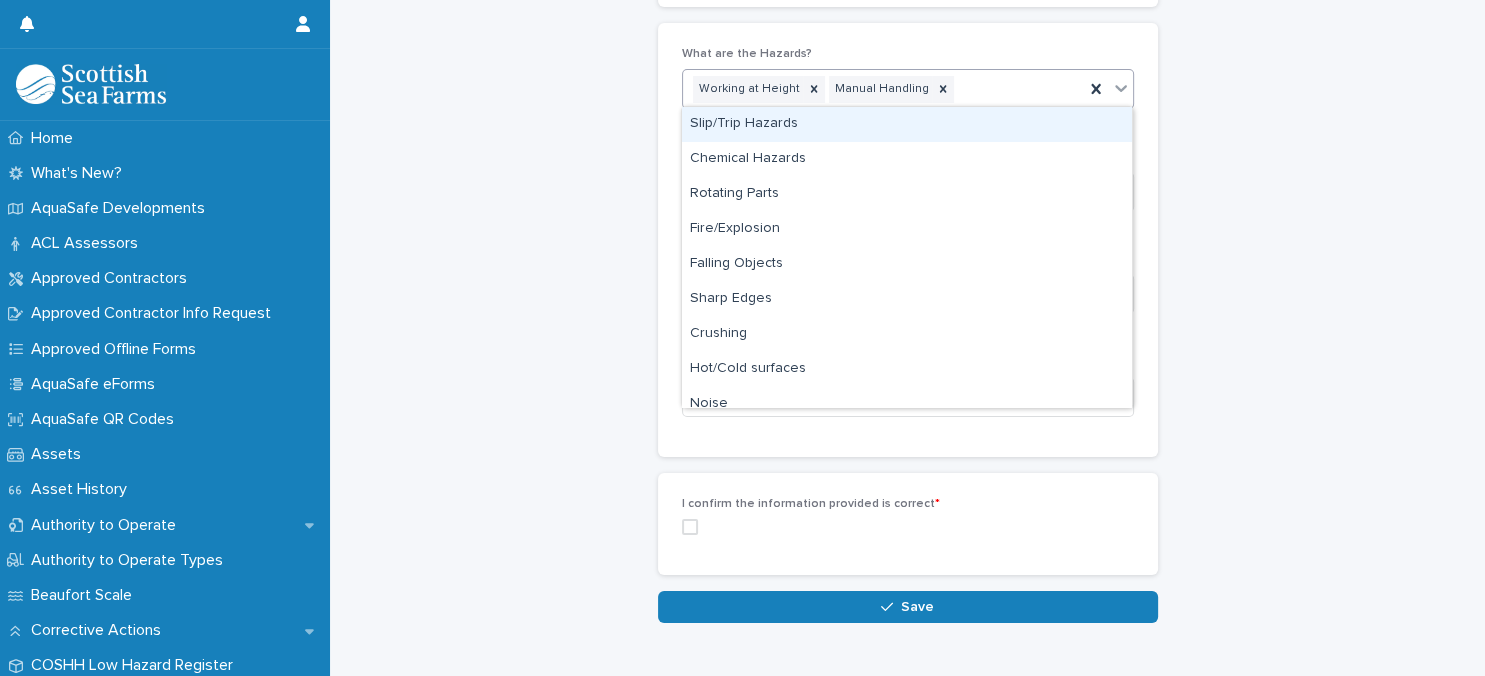 click on "Working at Height Manual Handling" at bounding box center [883, 89] 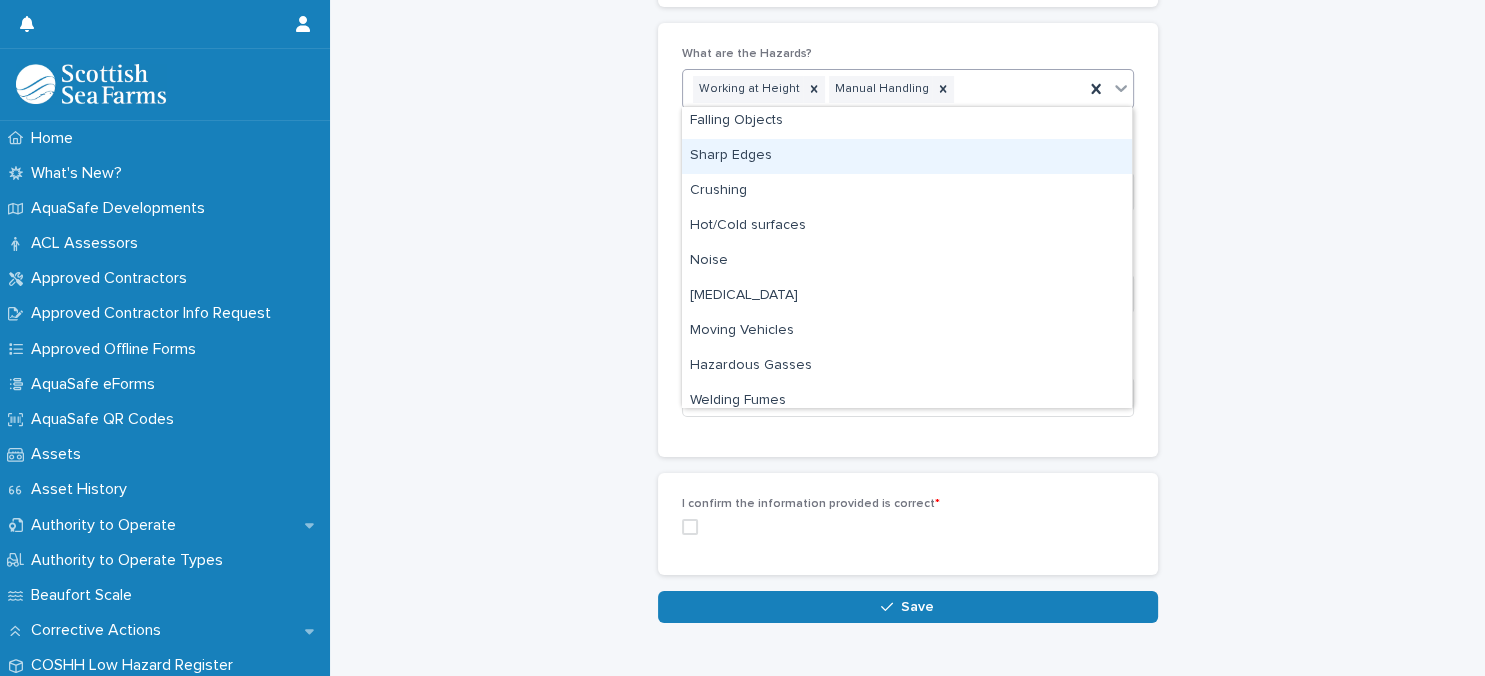 scroll, scrollTop: 173, scrollLeft: 0, axis: vertical 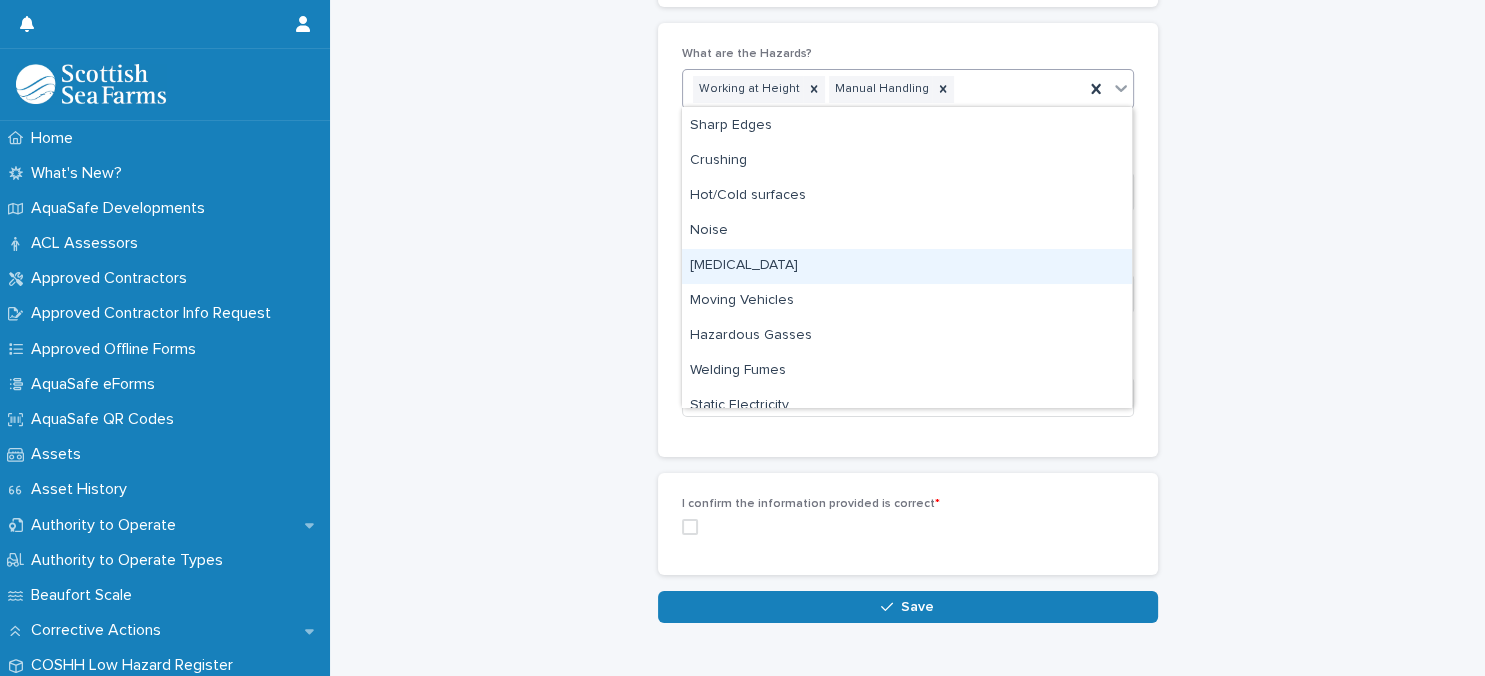 click on "[MEDICAL_DATA]" at bounding box center (907, 266) 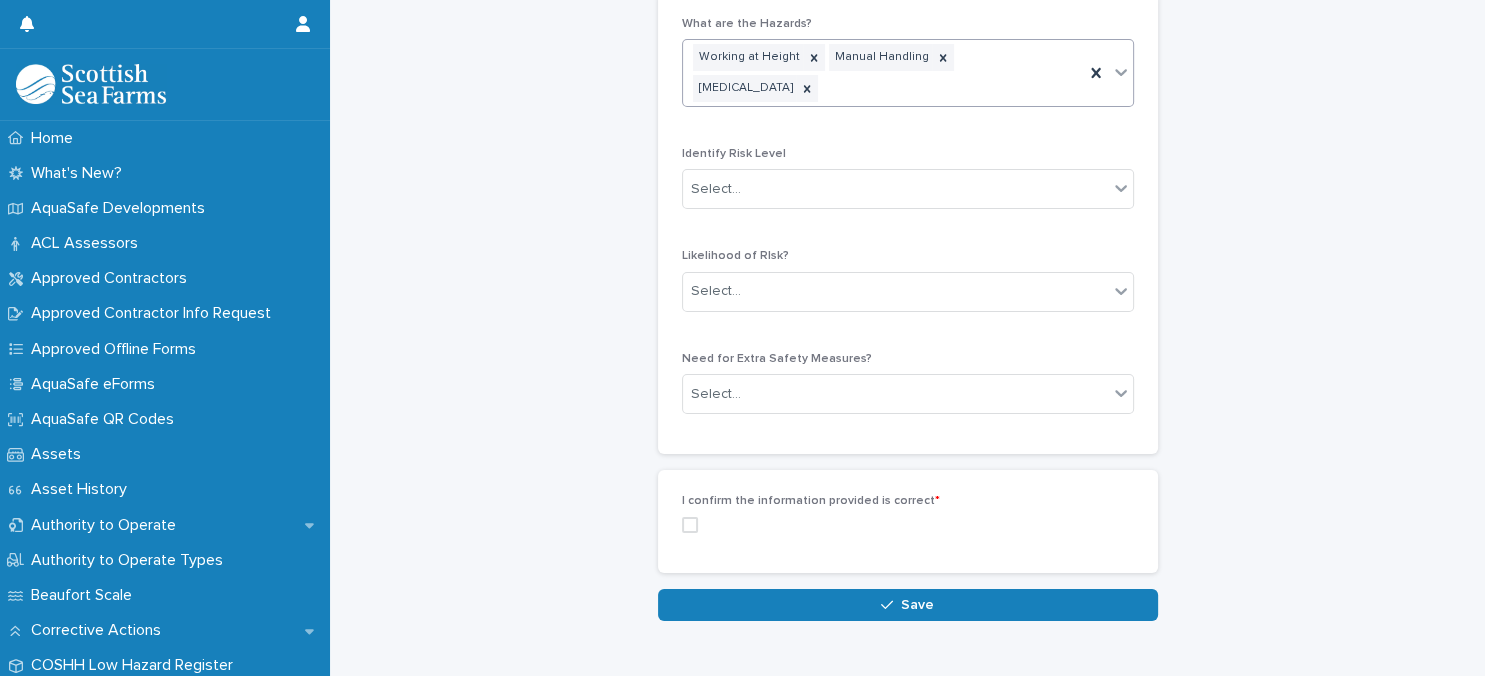 scroll, scrollTop: 1540, scrollLeft: 0, axis: vertical 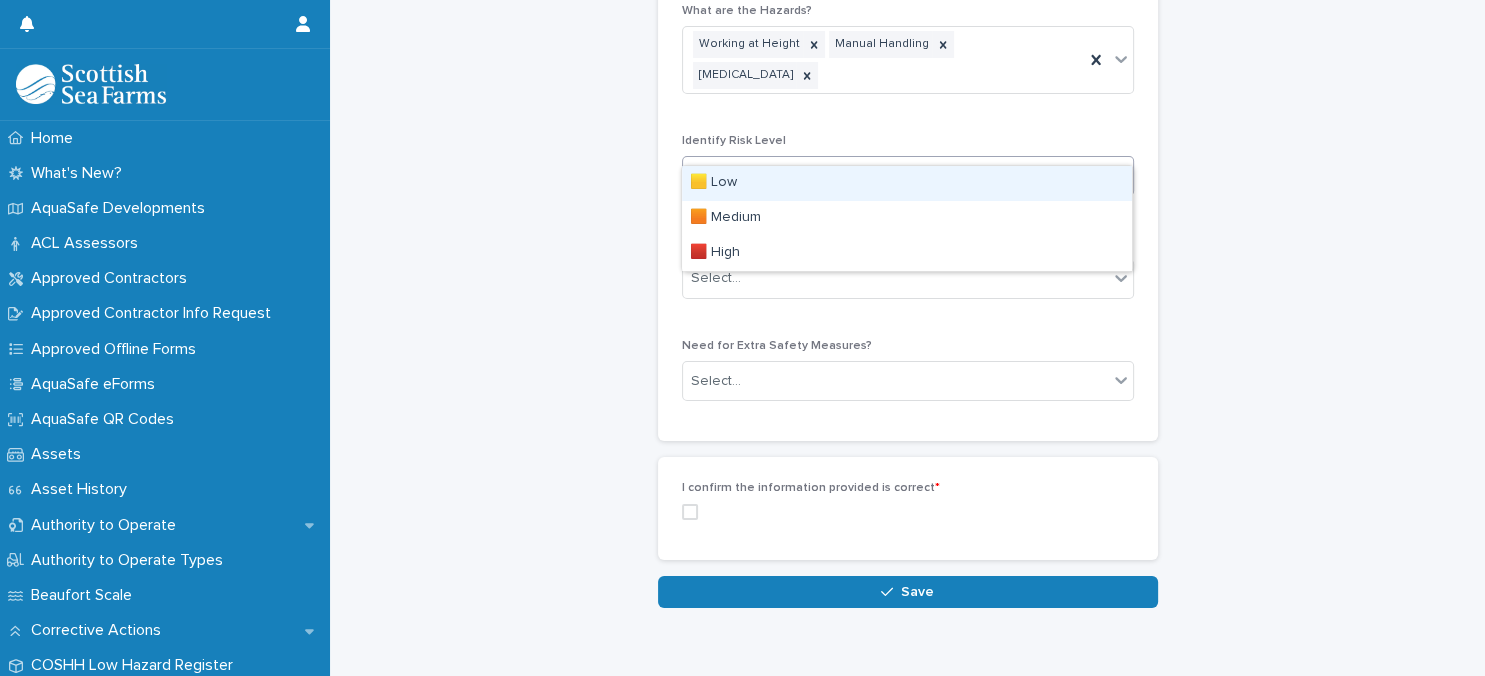 click on "Select..." at bounding box center (895, 176) 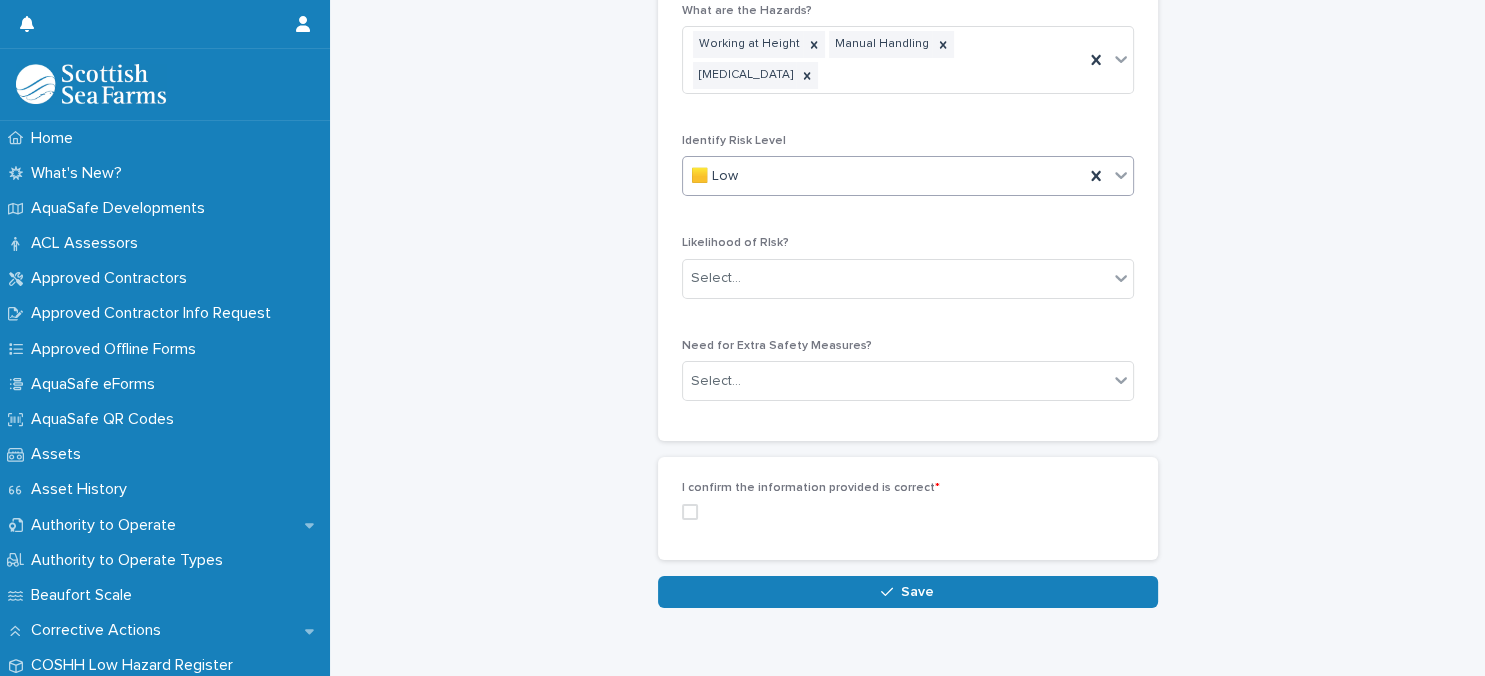 scroll, scrollTop: 1540, scrollLeft: 0, axis: vertical 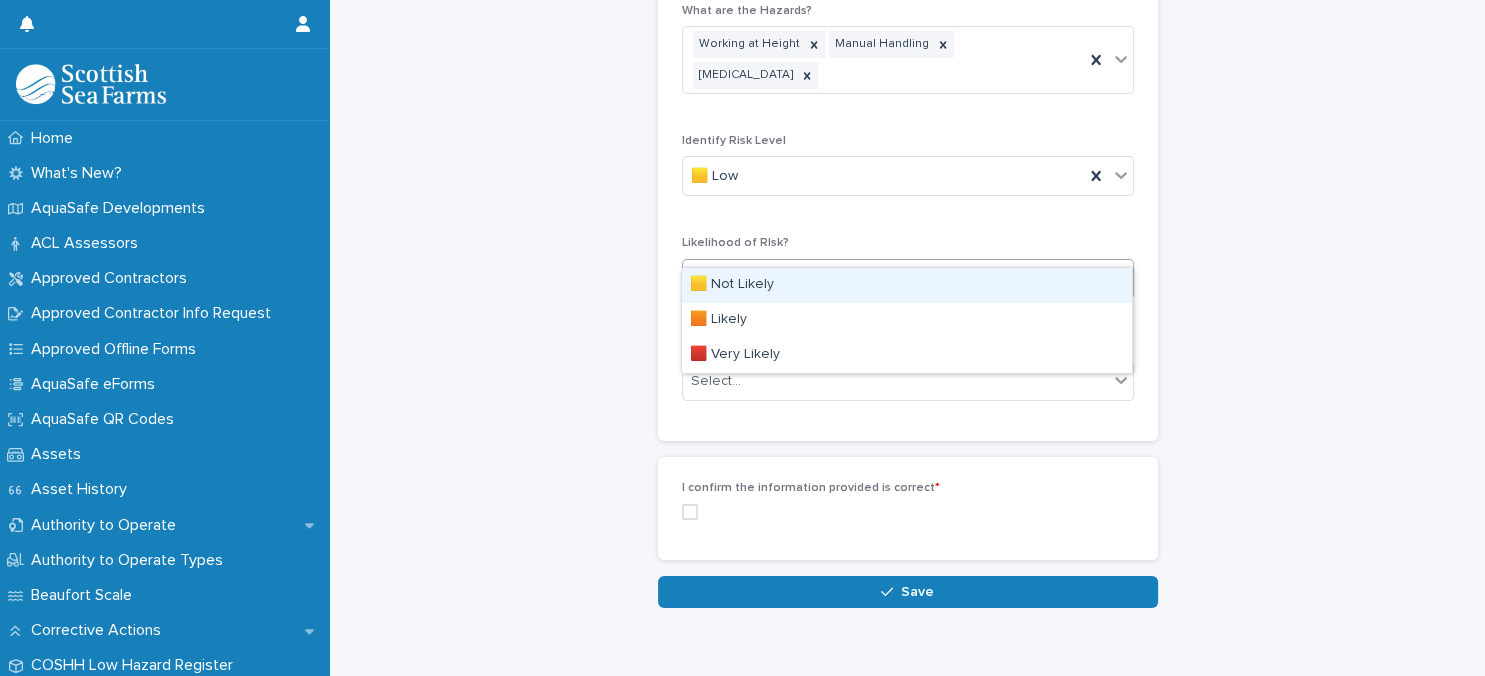 click on "Select..." at bounding box center (895, 278) 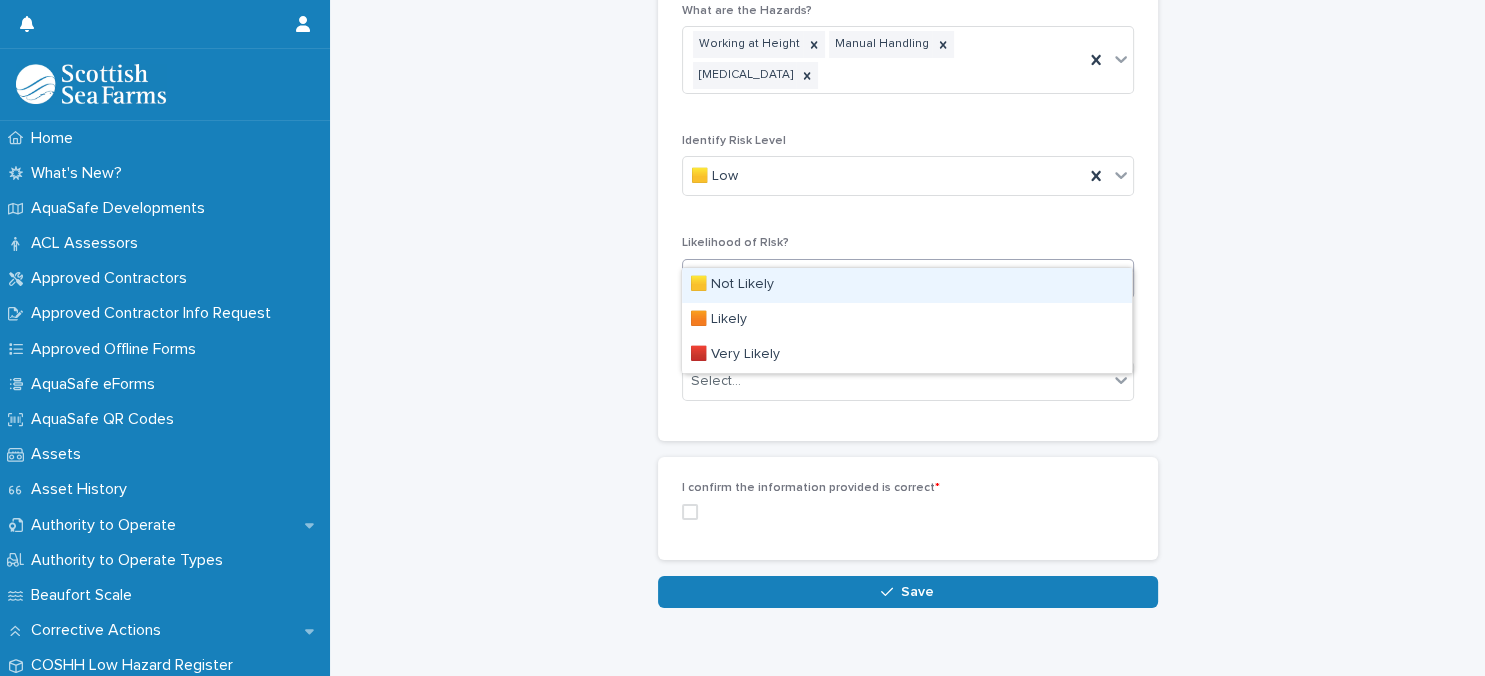 click on "🟨 Not Likely" at bounding box center (907, 285) 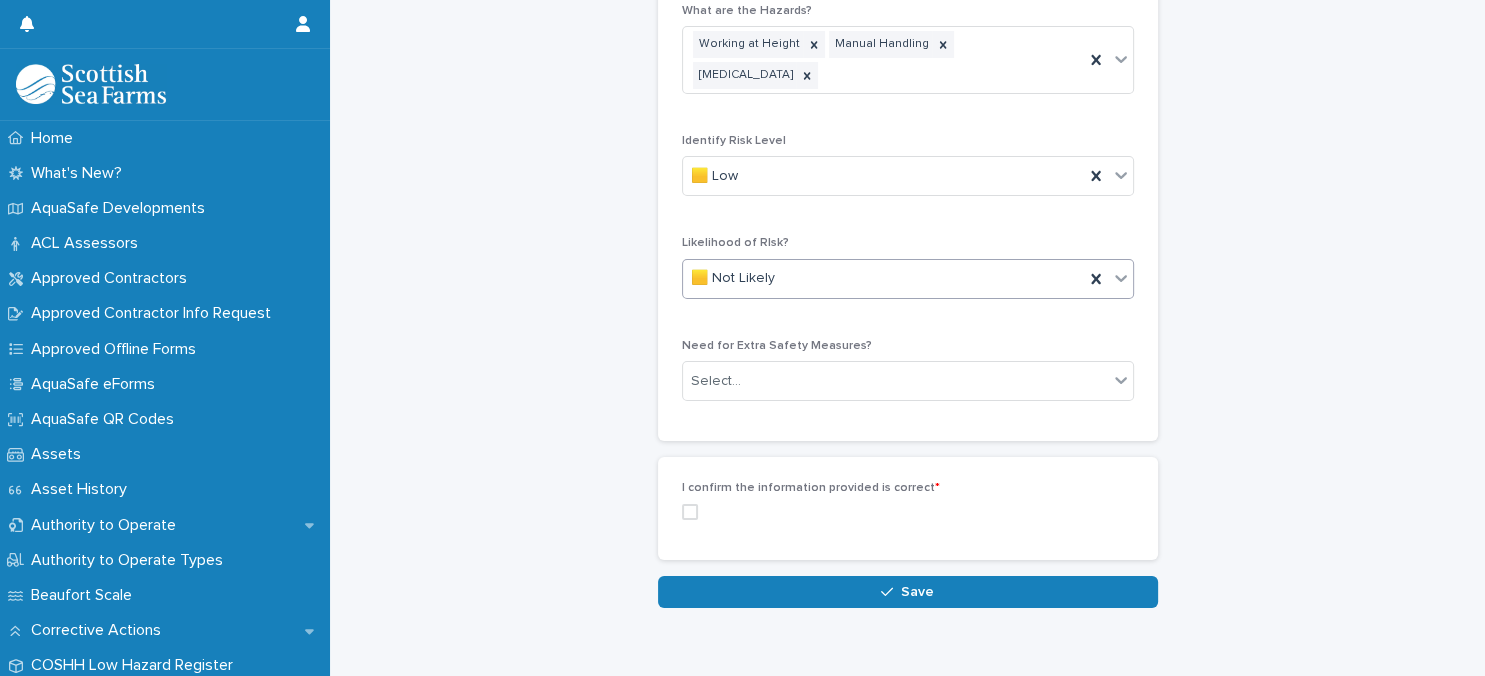 scroll, scrollTop: 1540, scrollLeft: 0, axis: vertical 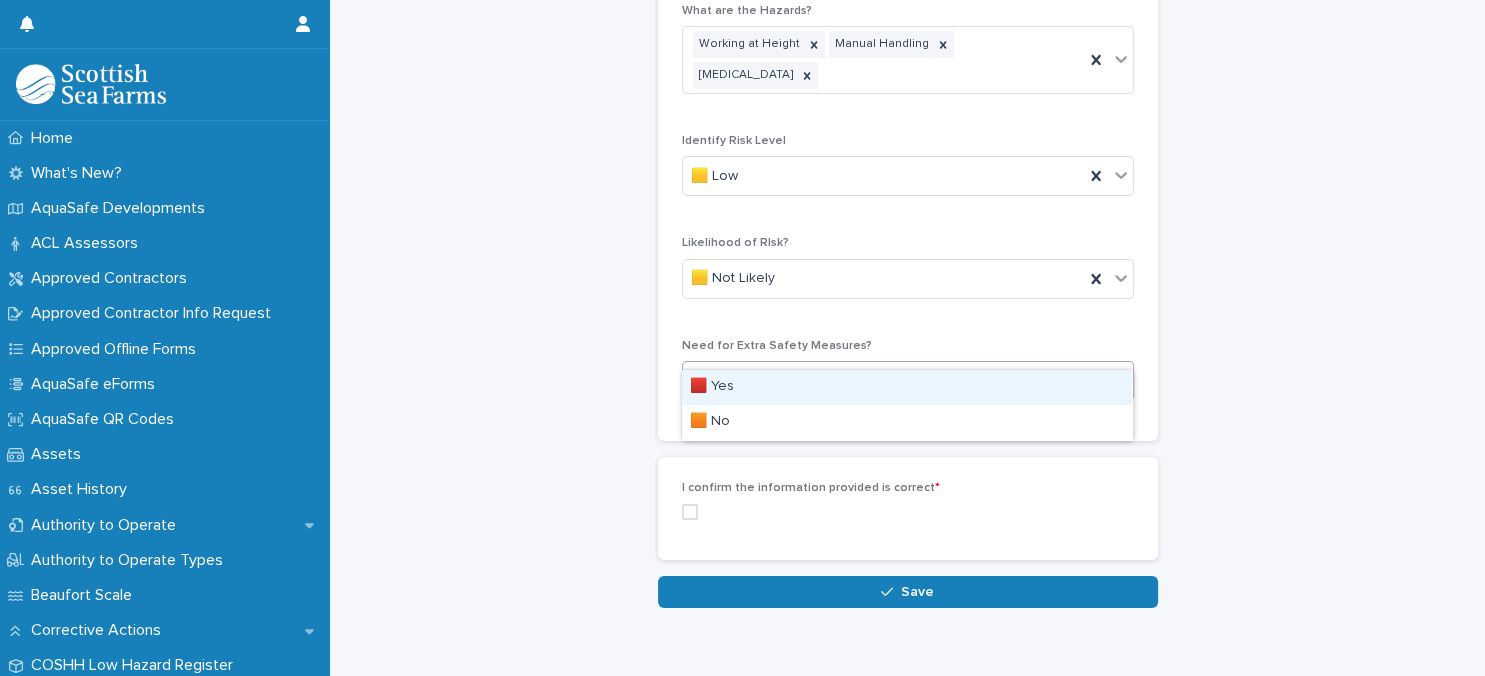 click on "Select..." at bounding box center (895, 381) 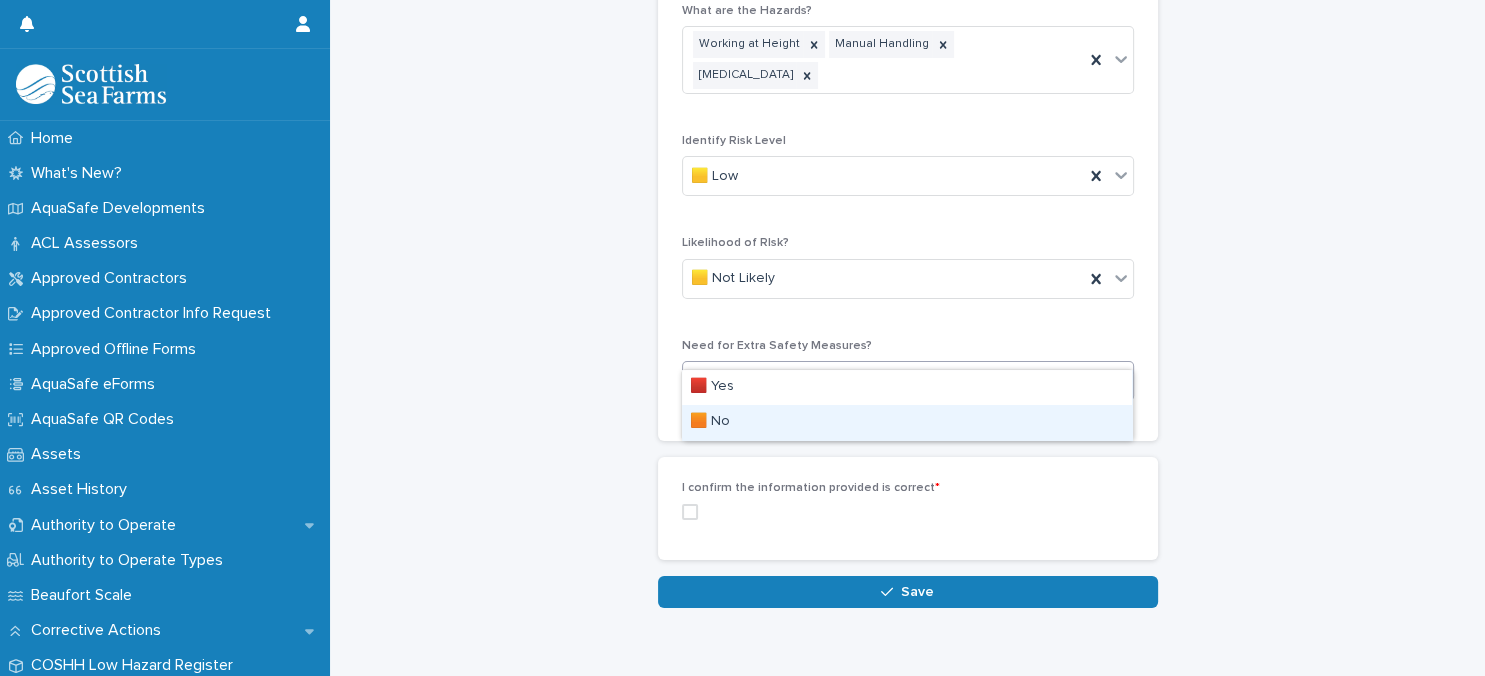 click on "🟧 No" at bounding box center (907, 422) 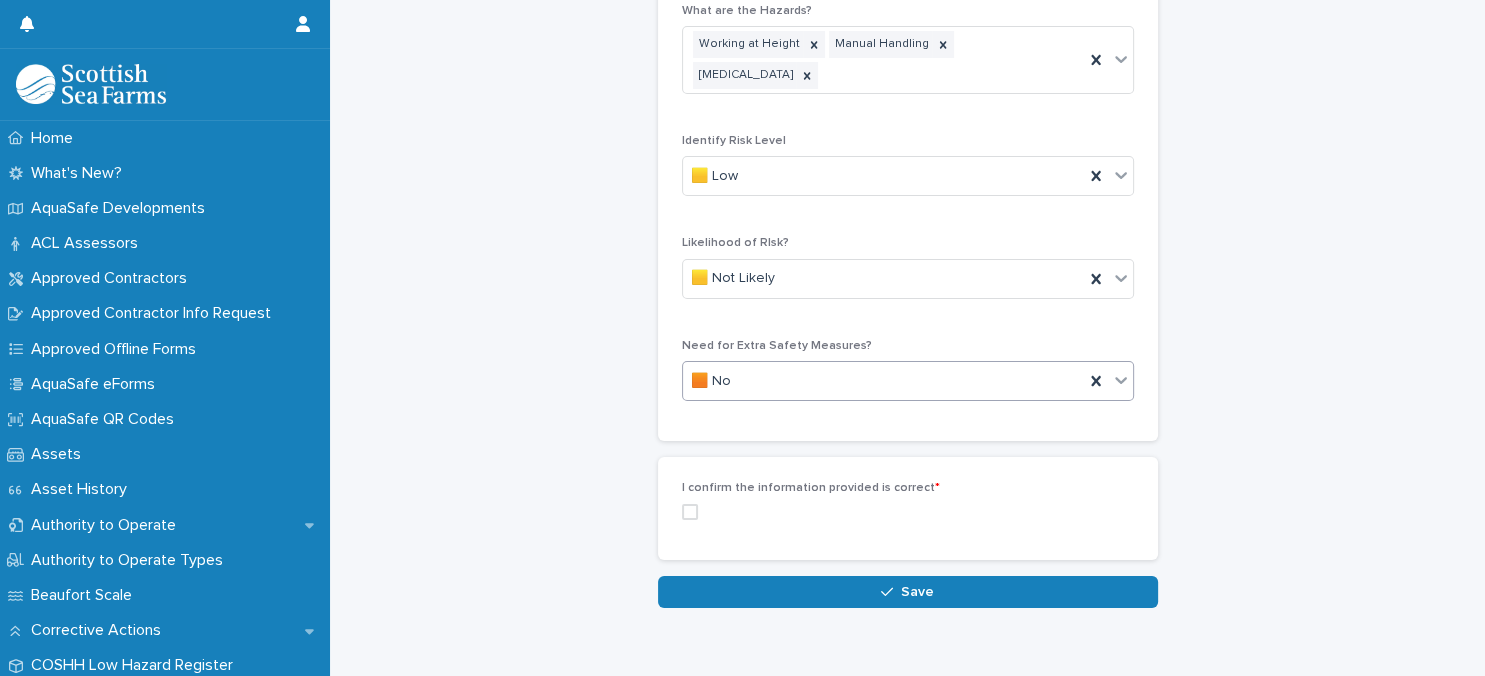scroll, scrollTop: 1540, scrollLeft: 0, axis: vertical 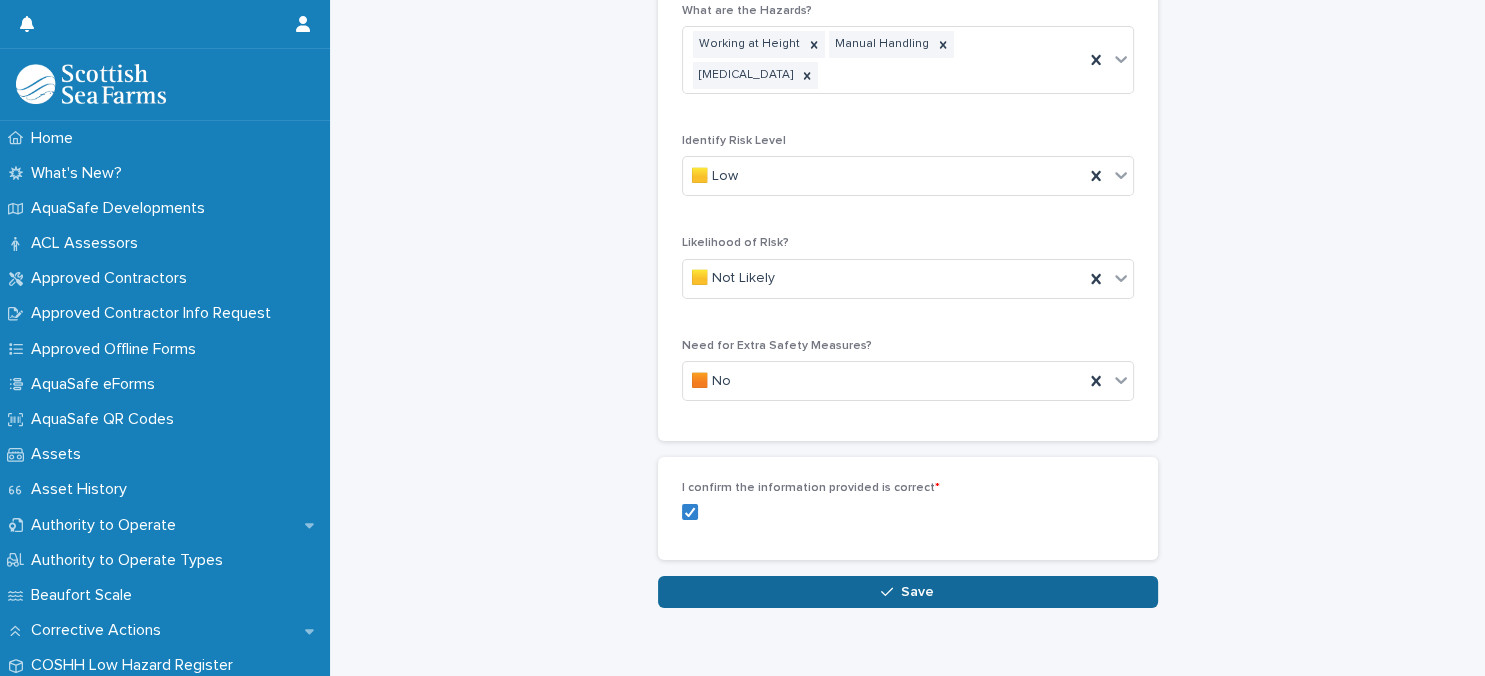 click on "Save" at bounding box center (908, 592) 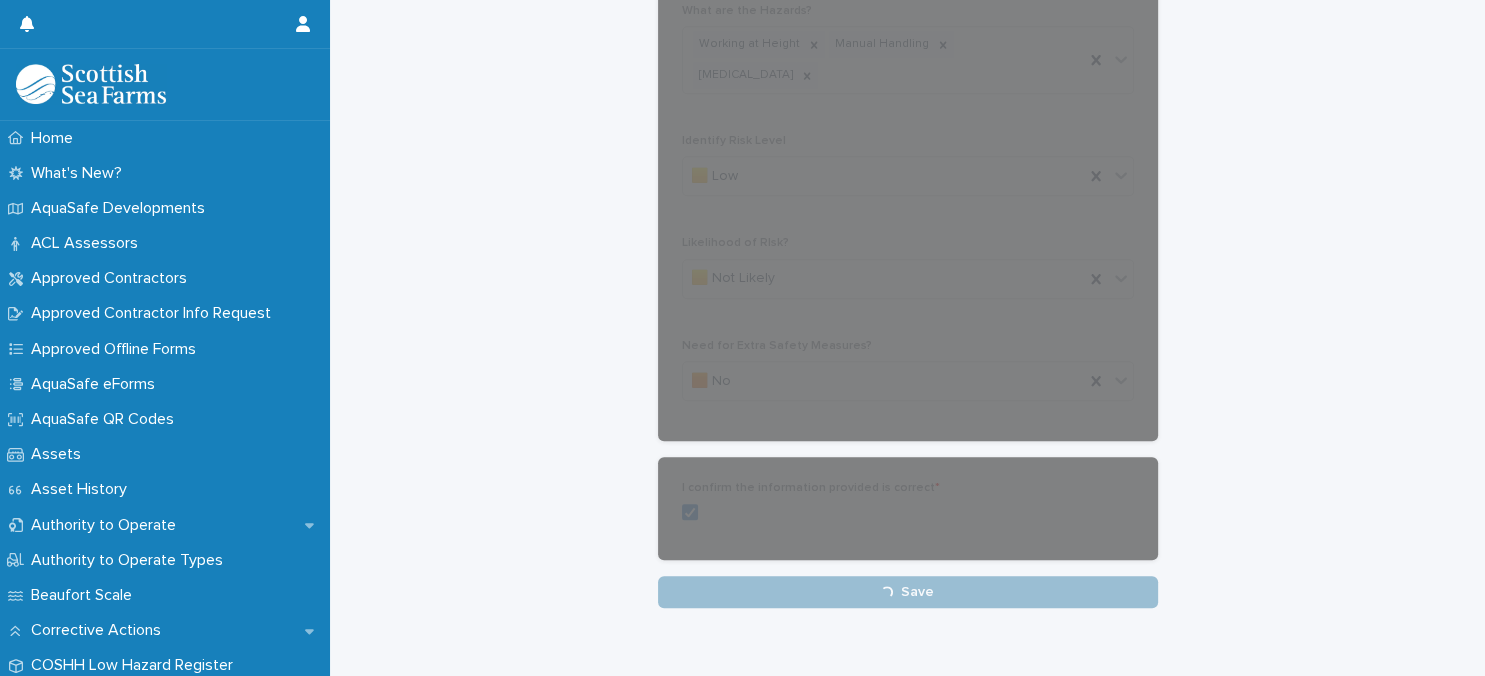 scroll, scrollTop: 1540, scrollLeft: 0, axis: vertical 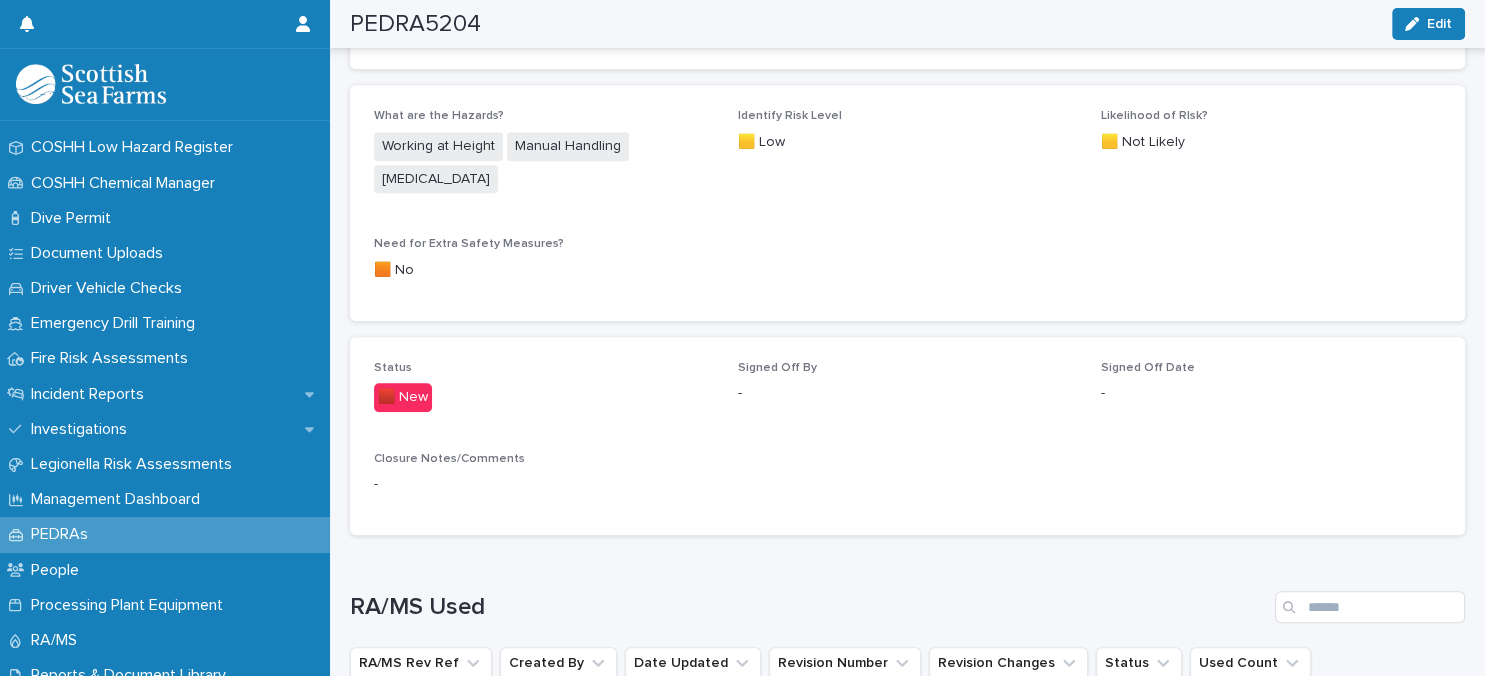 click on "PEDRAs" at bounding box center (63, 534) 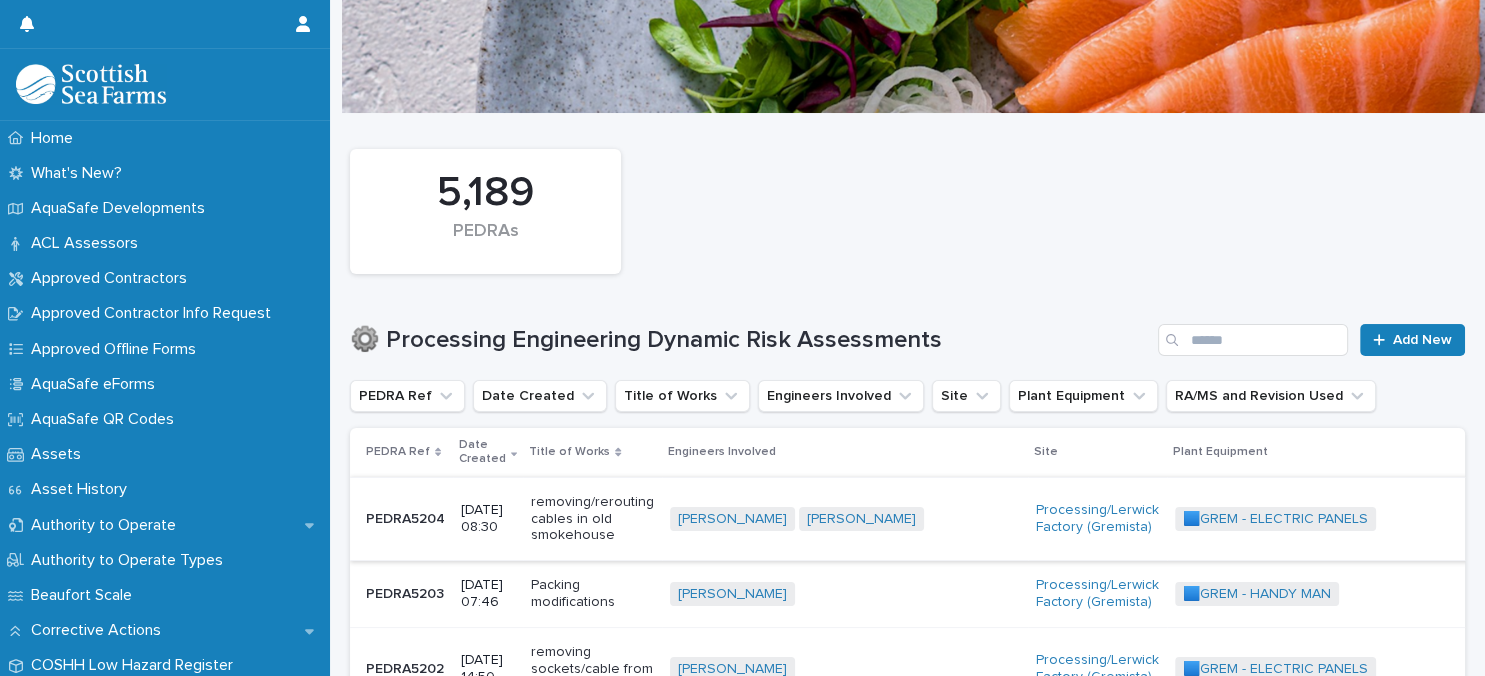 scroll, scrollTop: 0, scrollLeft: 0, axis: both 